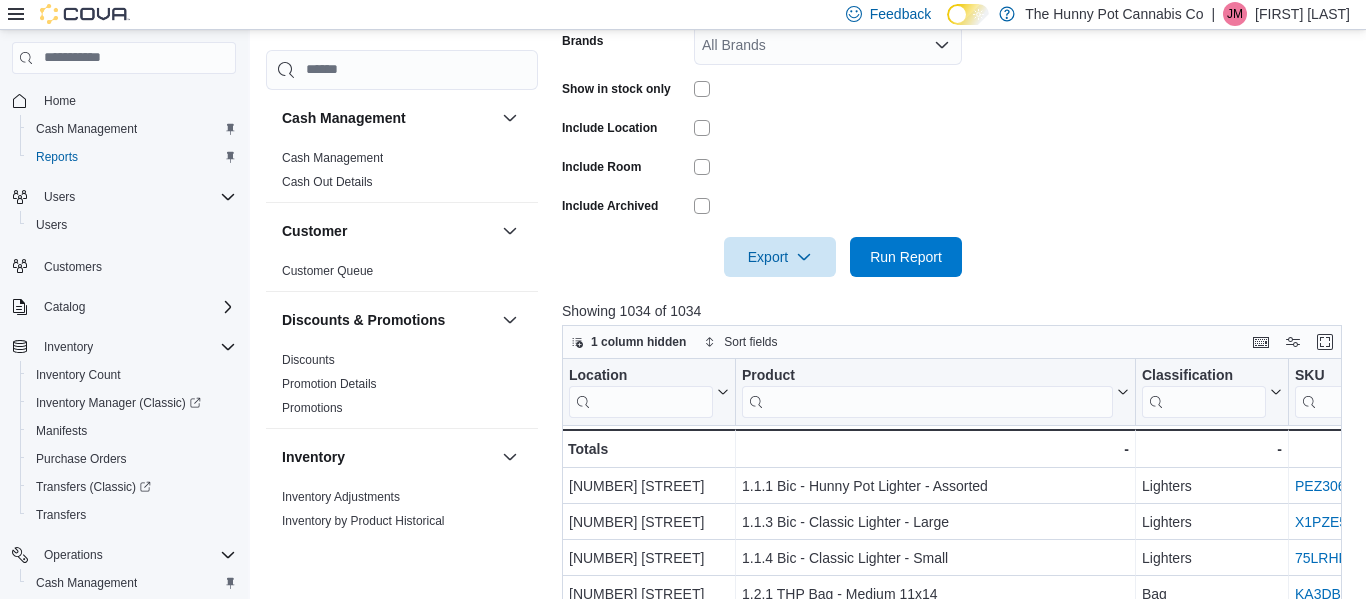 scroll, scrollTop: 480, scrollLeft: 0, axis: vertical 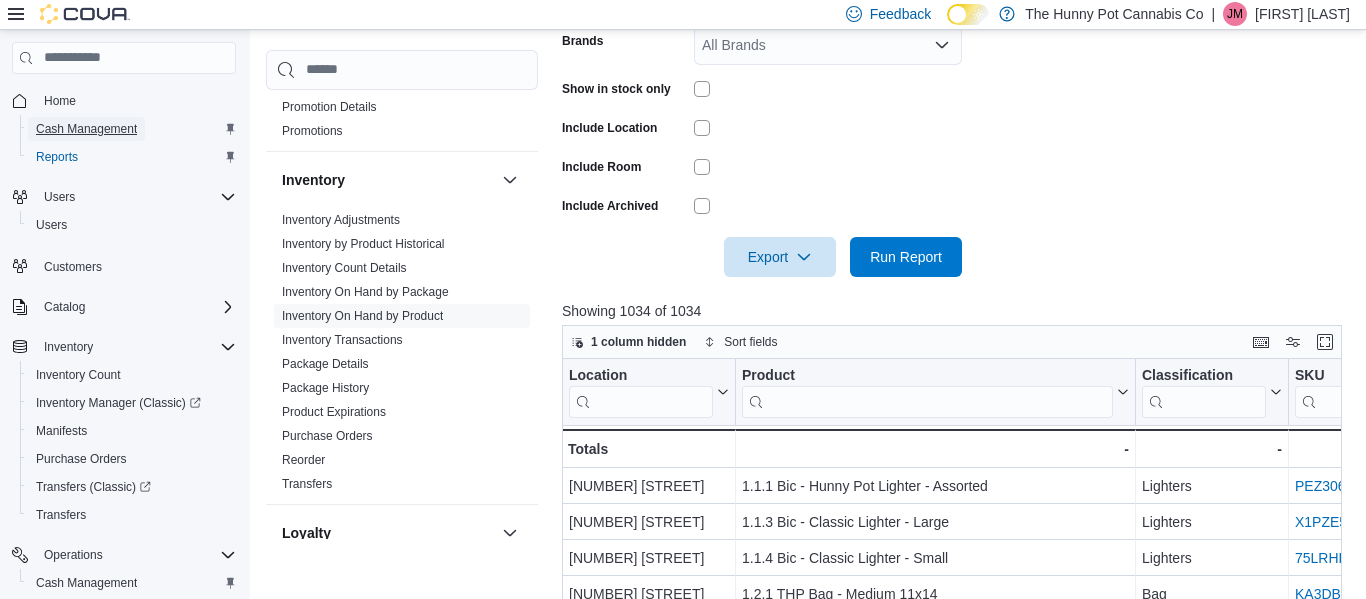 click on "Cash Management" at bounding box center [86, 129] 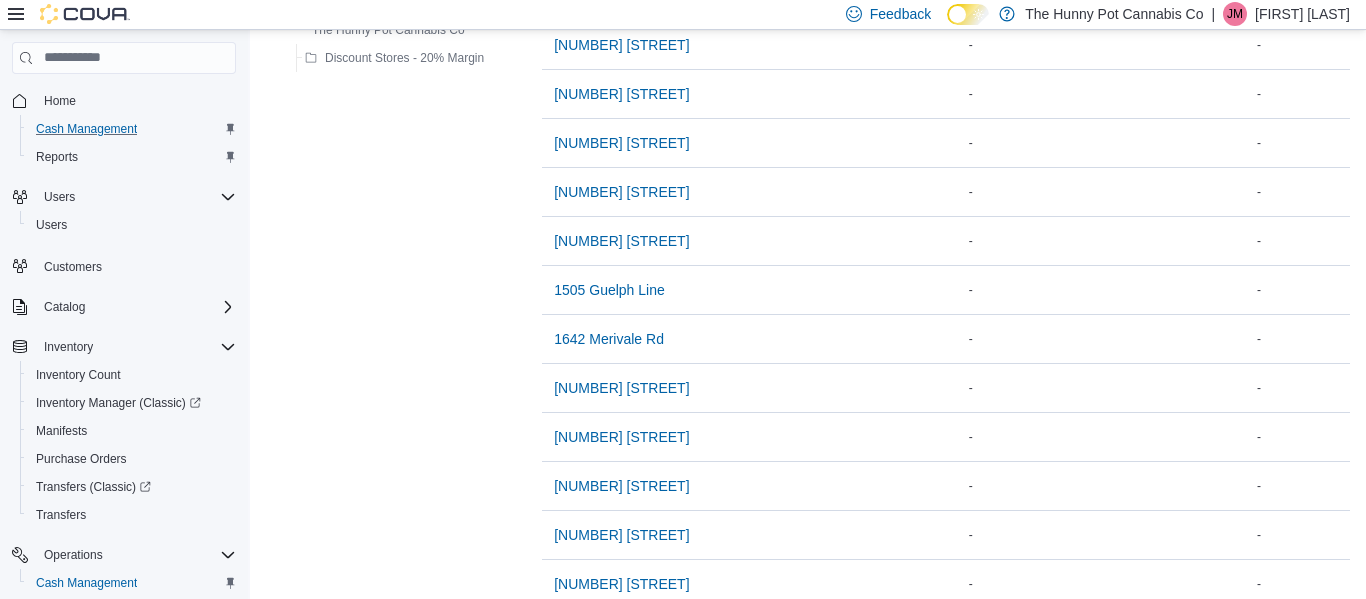 scroll, scrollTop: 0, scrollLeft: 0, axis: both 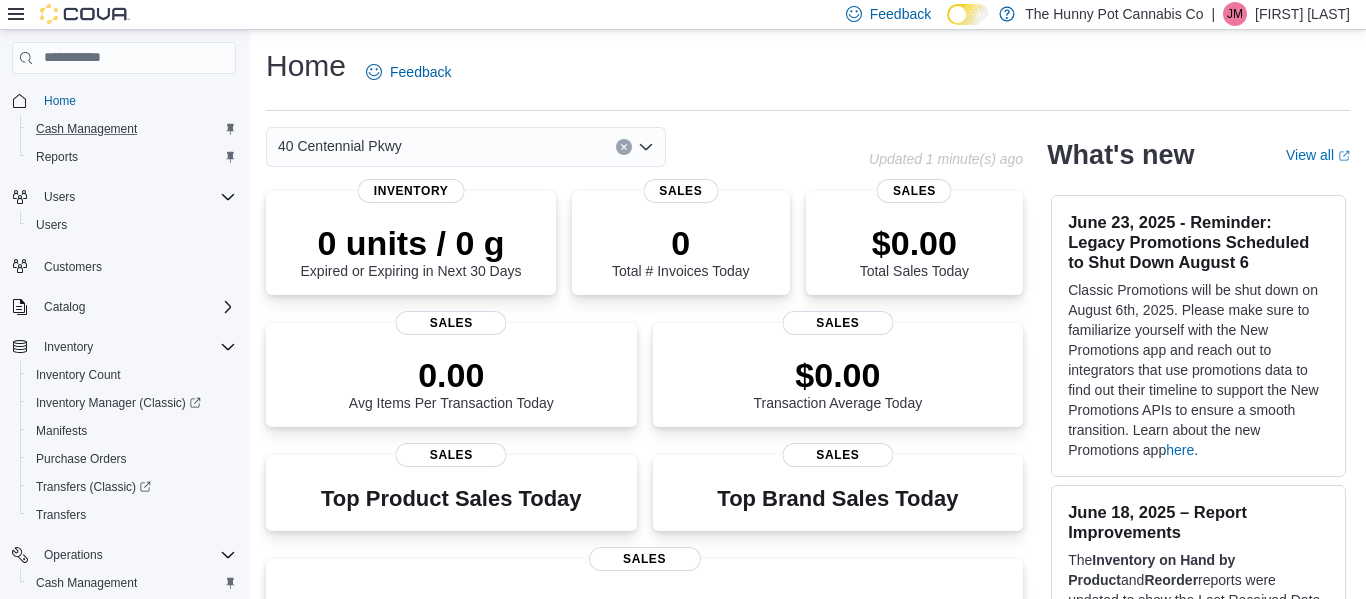 click on "Cash Management" at bounding box center (132, 129) 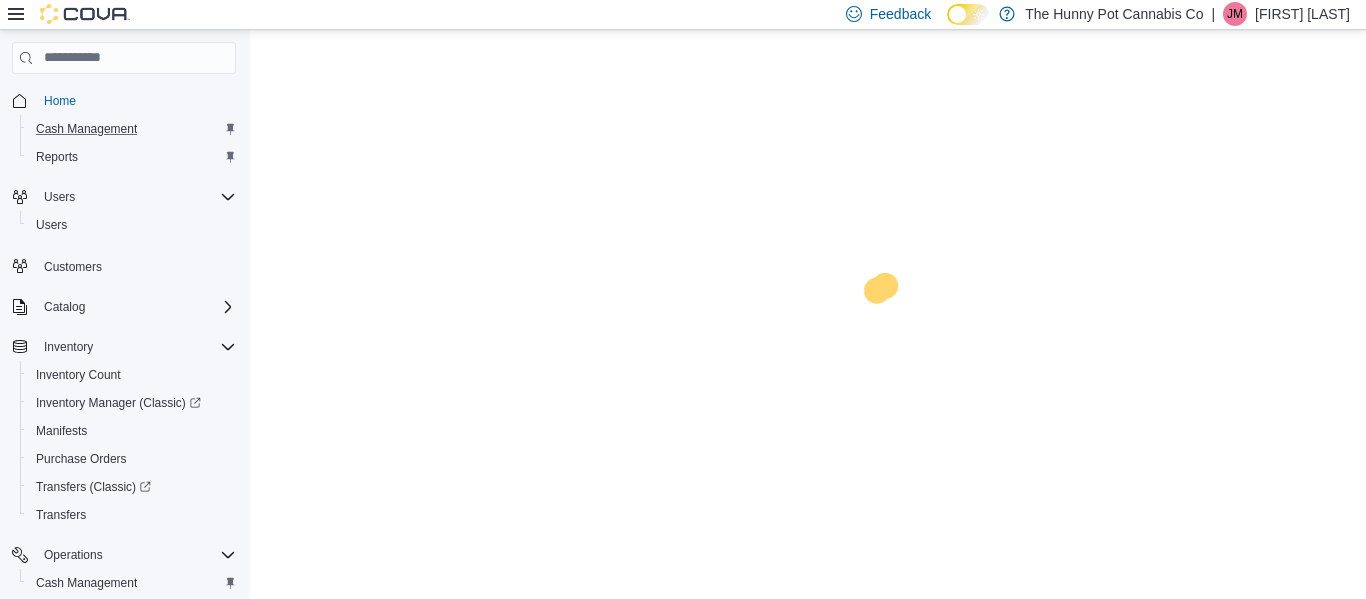 type 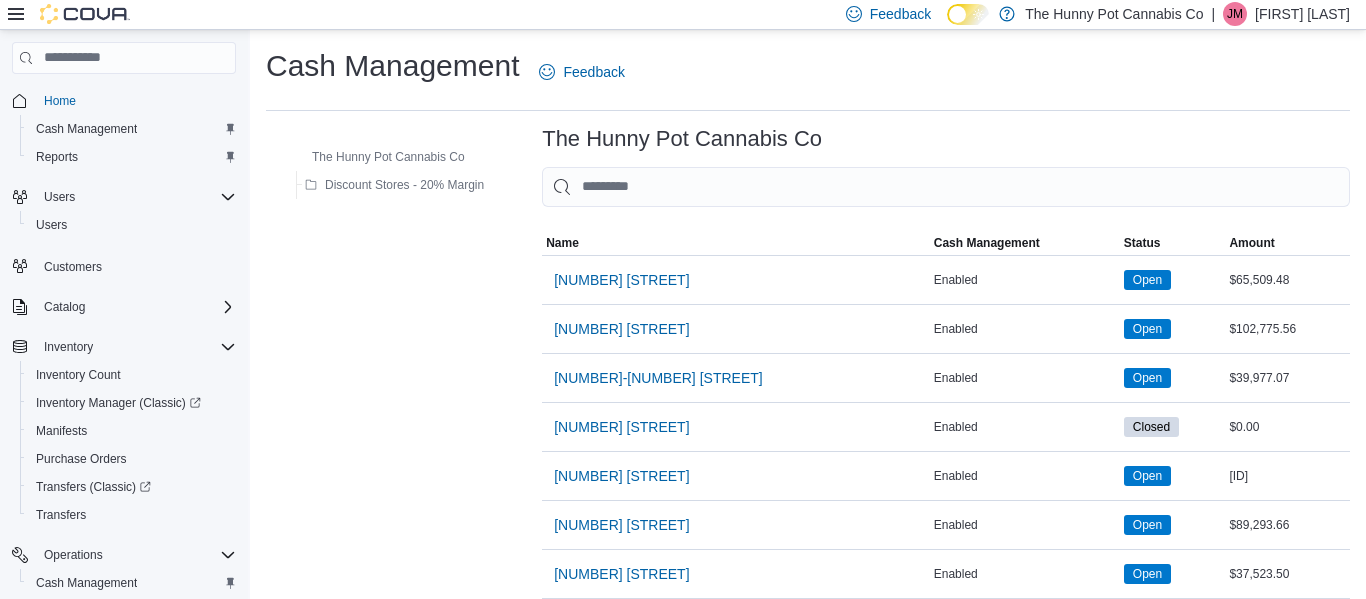 click on "The Hunny Pot Cannabis Co Discount Stores - 20% Margin The Hunny Pot Cannabis Co Sorting MemoryTable from EuiInMemoryTable Name Cash Management Status Amount Name [NUMBER] [STREET] Cash Management Enabled Status Open Amount $[AMOUNT] Name [NUMBER] [STREET] Cash Management Enabled Status Open Amount $[AMOUNT] Name [NUMBER]-[NUMBER] [STREET] Cash Management Enabled Status Open Amount $[AMOUNT] Name [NUMBER] [STREET] Cash Management Enabled Status Closed Amount $0.00 Name [NUMBER] [STREET] Cash Management Enabled Status Open Amount $[AMOUNT] Name [NUMBER] [STREET] Cash Management Enabled Status Open Amount $[AMOUNT] Name [NUMBER] [STREET] Cash Management Enabled Status Open Amount $[AMOUNT] Name [NUMBER] [STREET] Cash Management Enabled Status Open Amount $[AMOUNT] Name [NUMBER] [STREET] Cash Management Enabled Status Open Amount $[AMOUNT] Name [NUMBER] [STREET] Cash Management Enabled Status Open Amount $[AMOUNT]" at bounding box center (808, 1155) 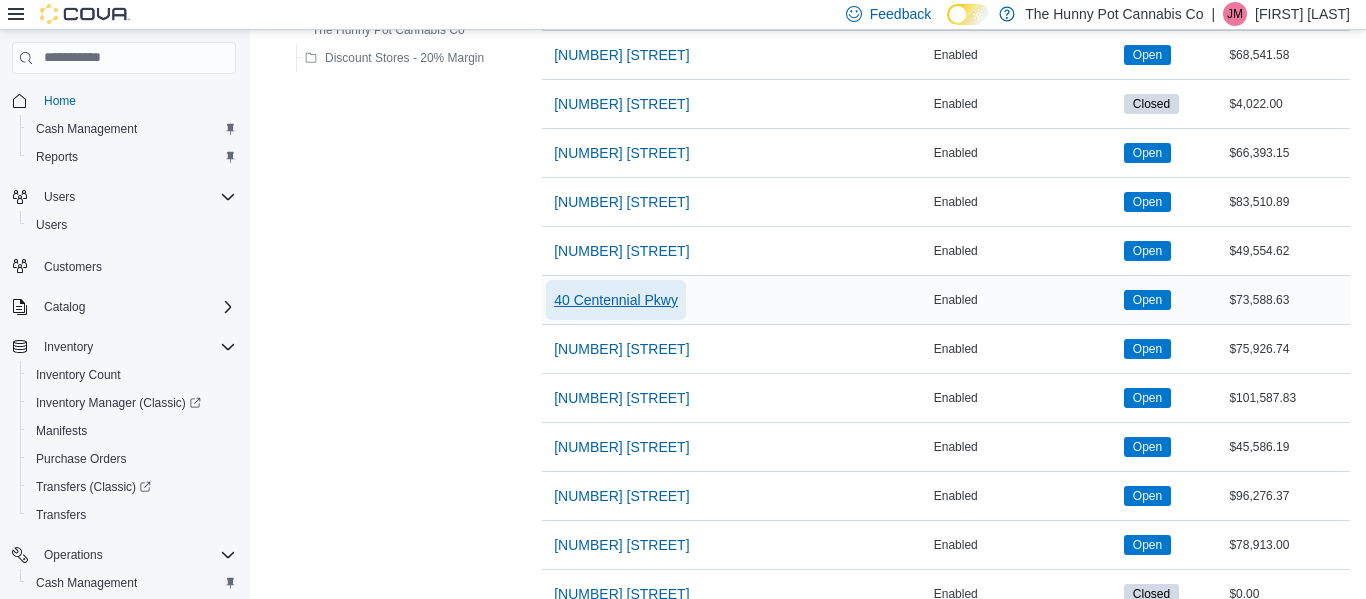 click on "40 Centennial Pkwy" at bounding box center [616, 300] 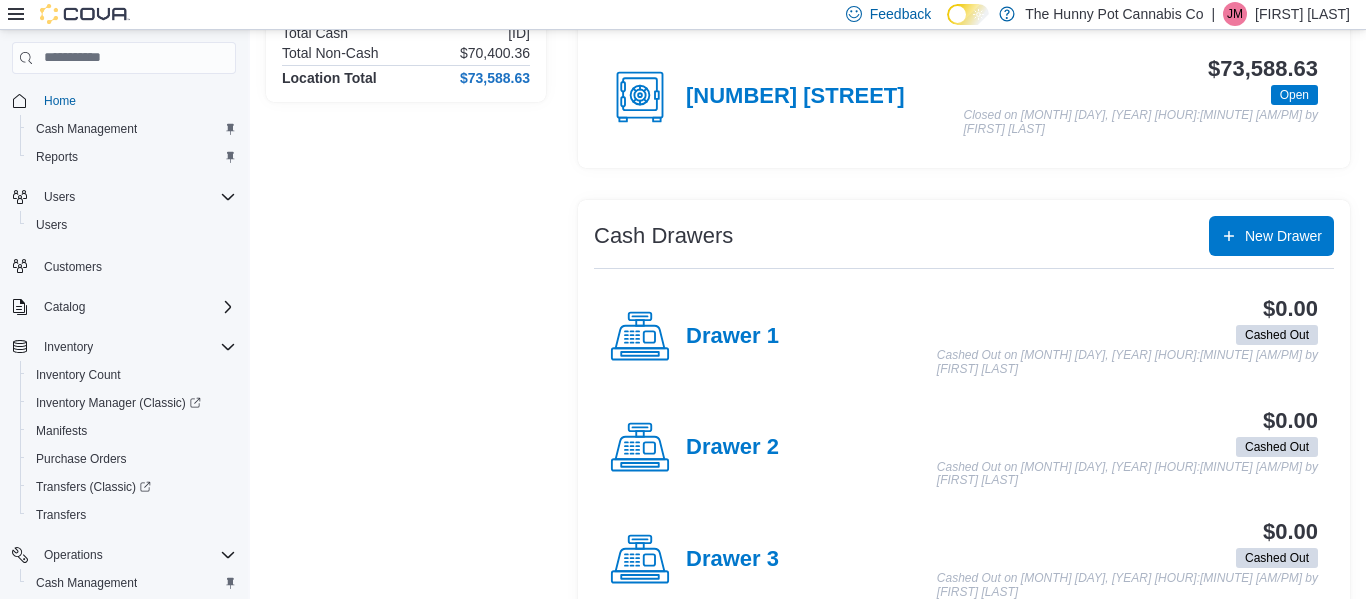 scroll, scrollTop: 222, scrollLeft: 0, axis: vertical 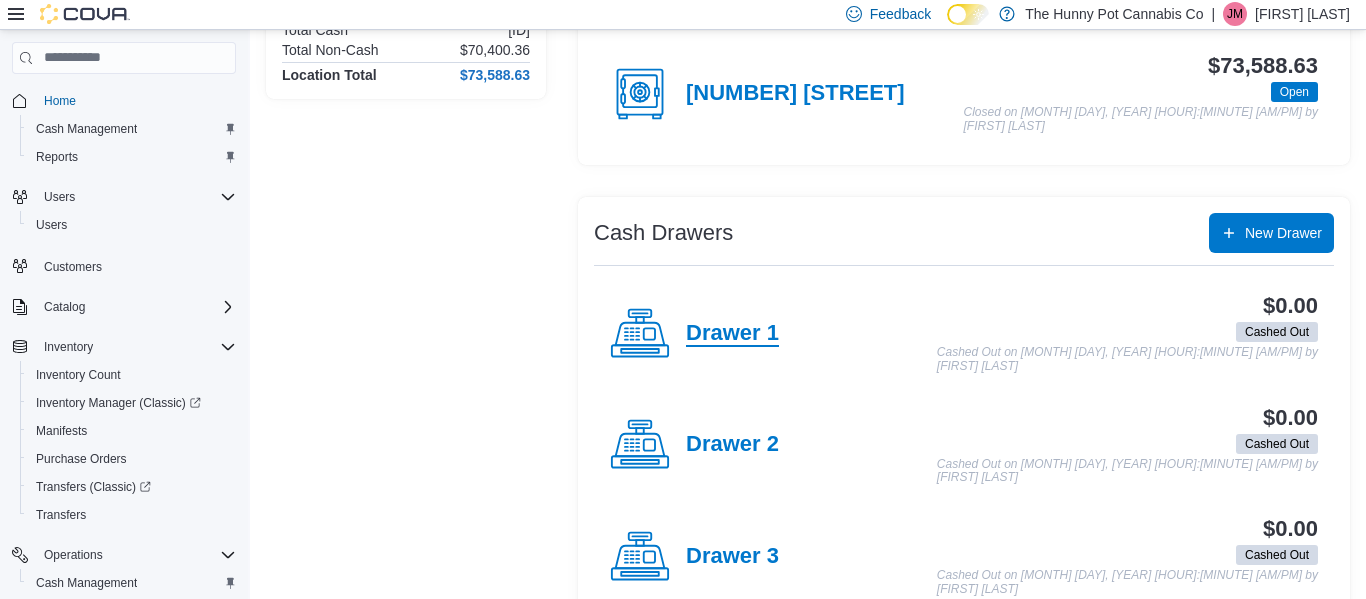 click on "Drawer 1" at bounding box center [732, 334] 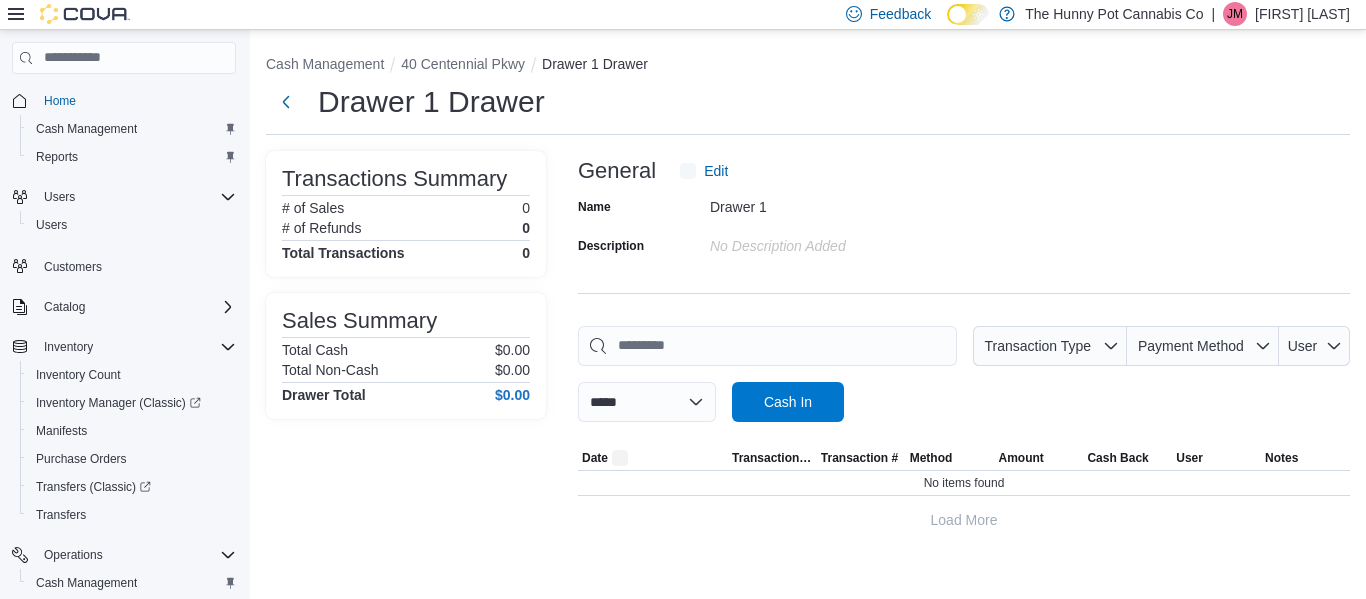 scroll, scrollTop: 0, scrollLeft: 0, axis: both 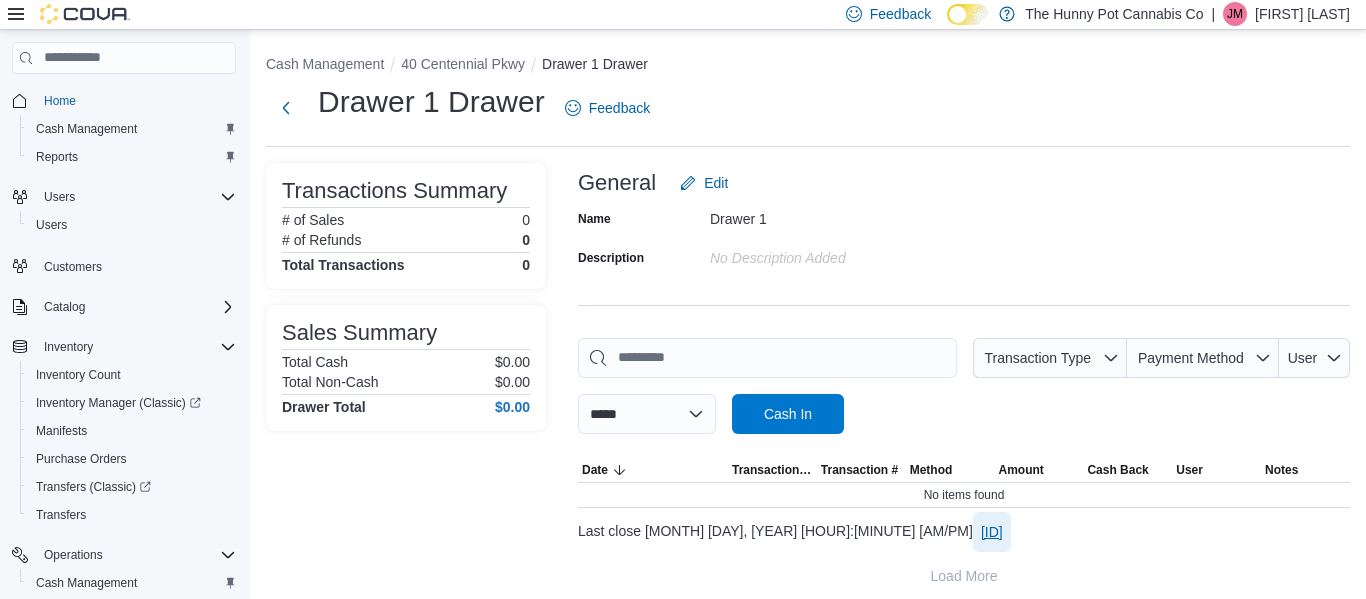 click on "[ID]" at bounding box center [992, 532] 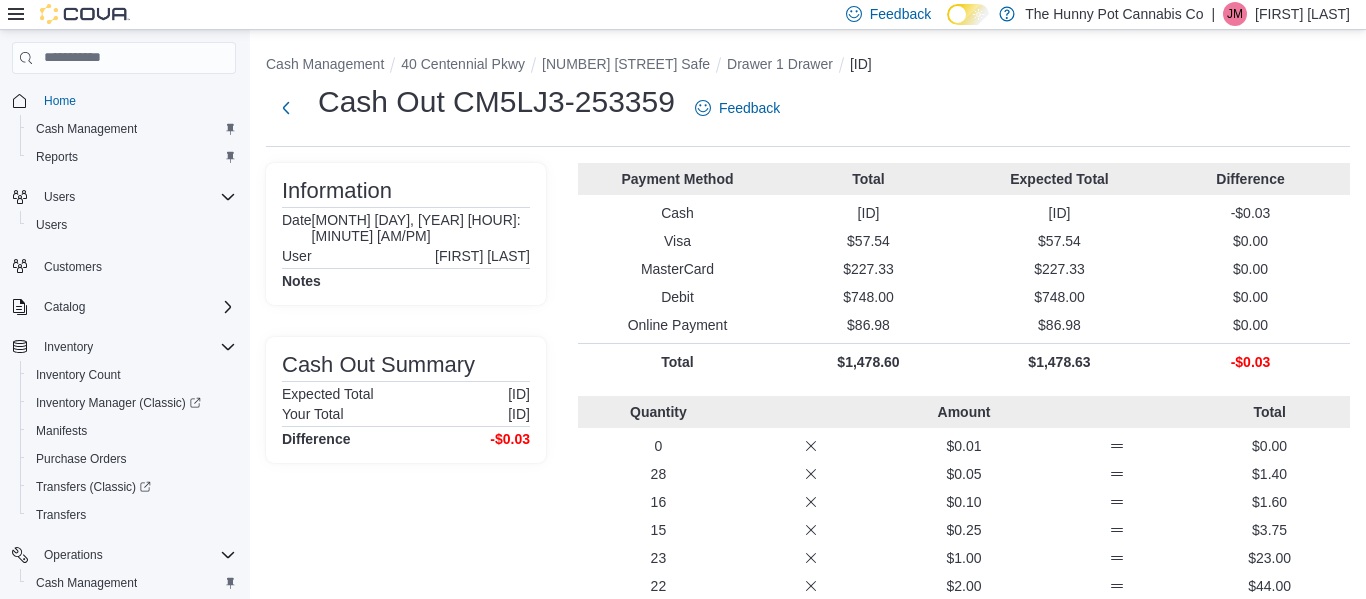 click on "40 Centennial Pkwy" at bounding box center (471, 64) 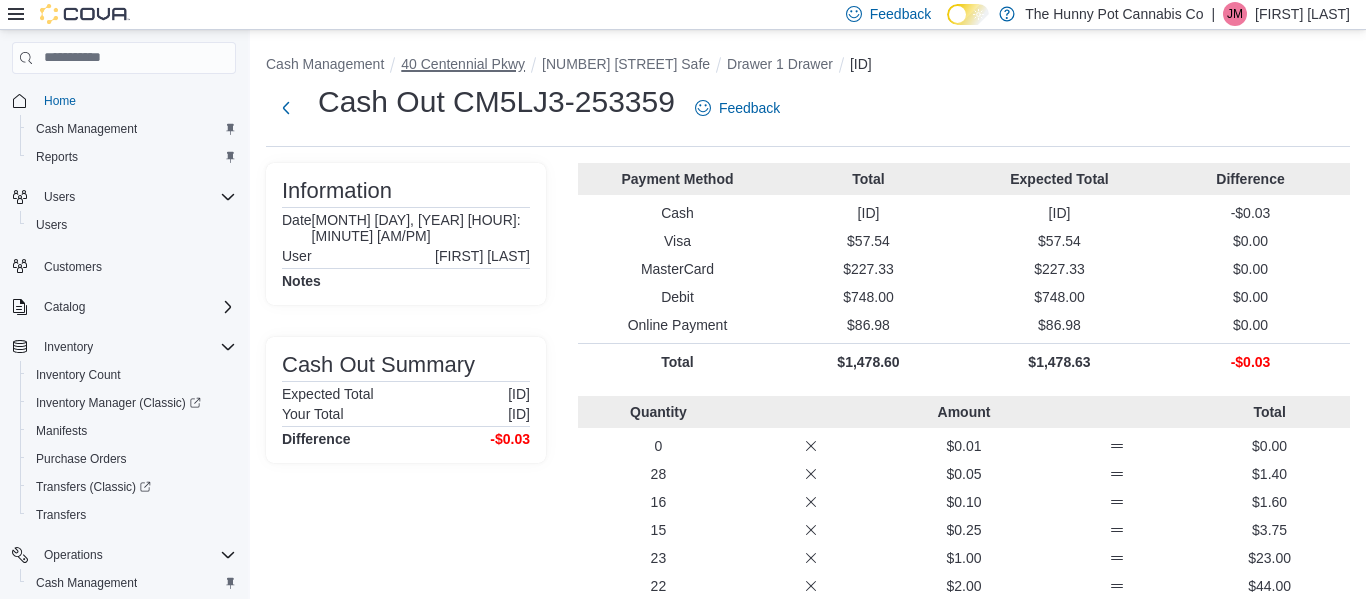 click on "40 Centennial Pkwy" at bounding box center (463, 64) 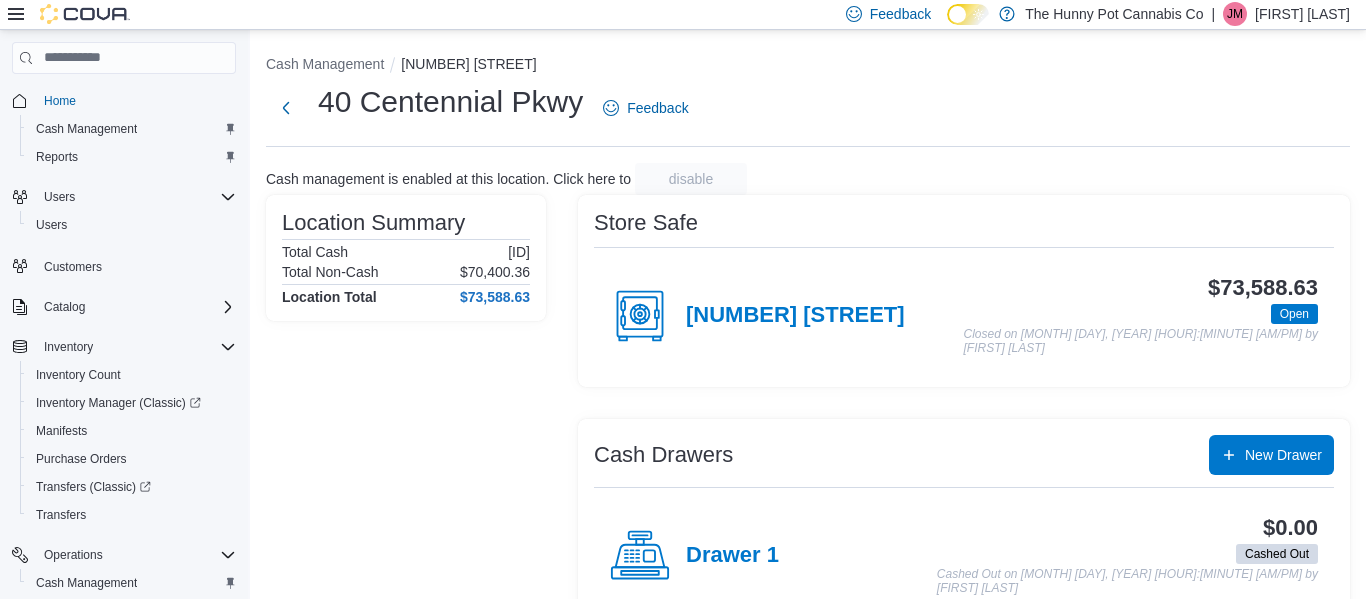 scroll, scrollTop: 268, scrollLeft: 0, axis: vertical 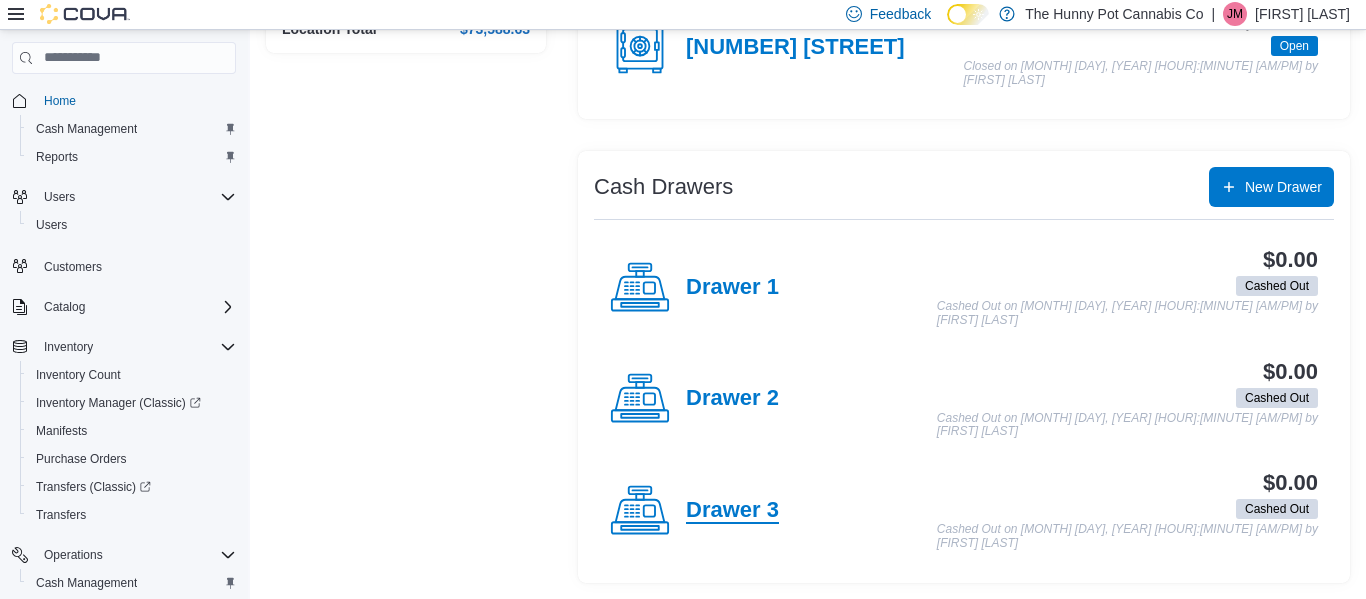 click on "Drawer 3" at bounding box center (732, 511) 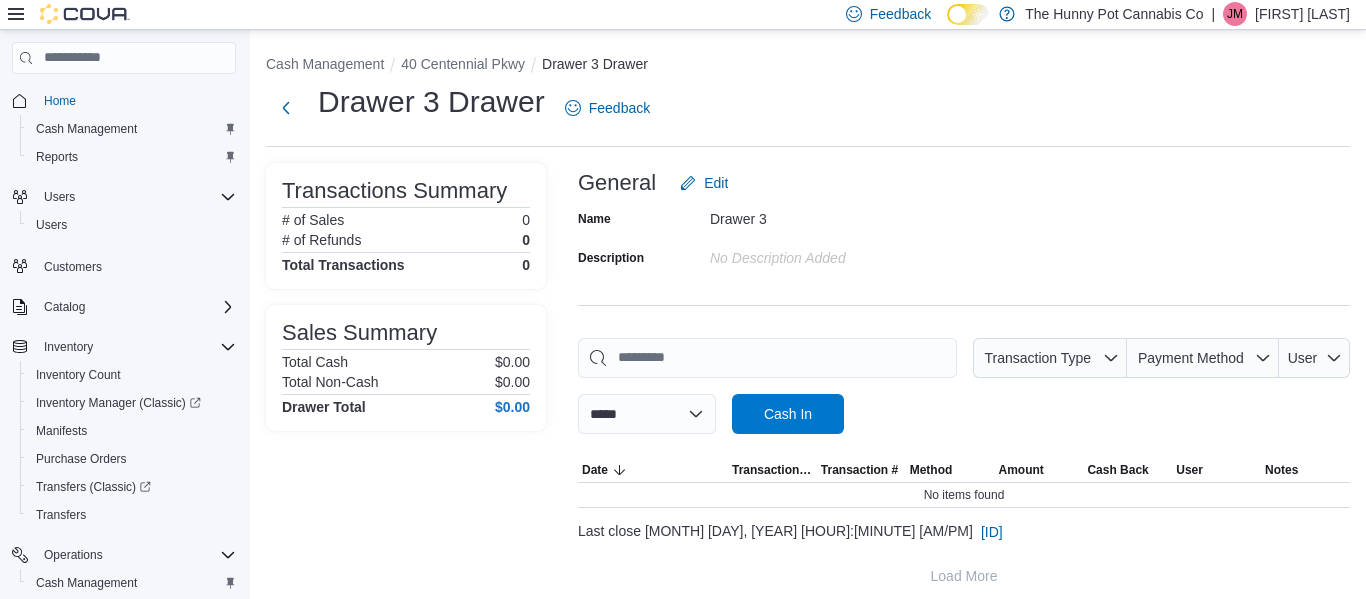 scroll, scrollTop: 13, scrollLeft: 0, axis: vertical 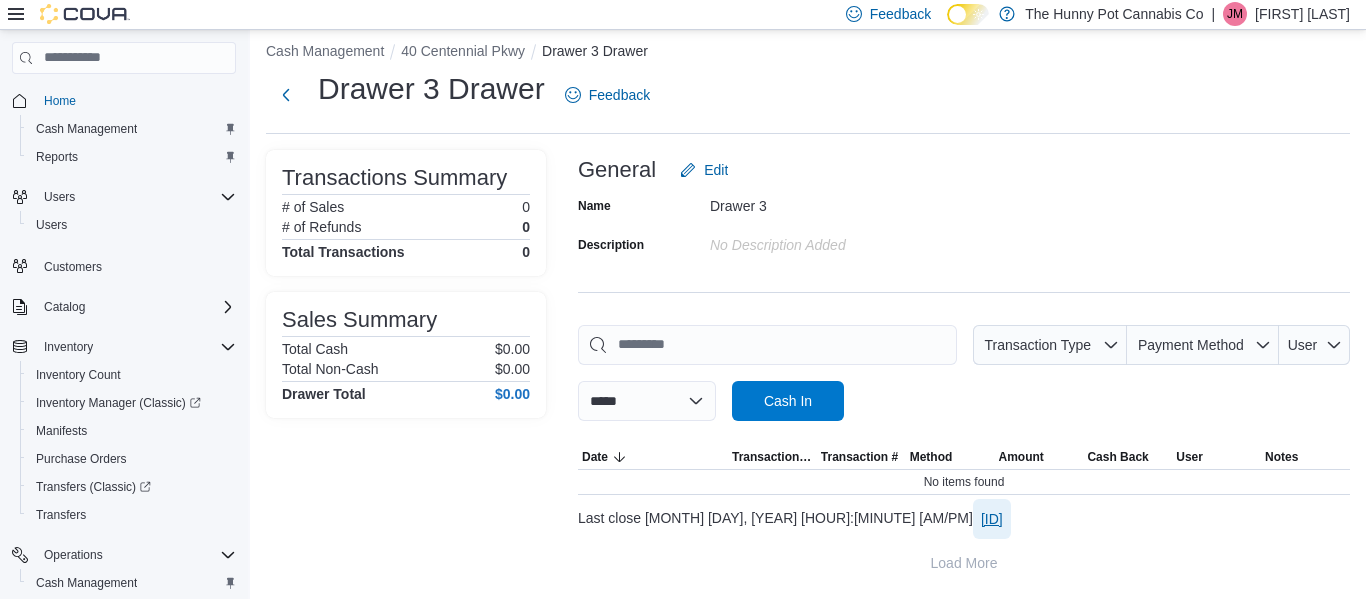 click on "[ID]" at bounding box center [992, 519] 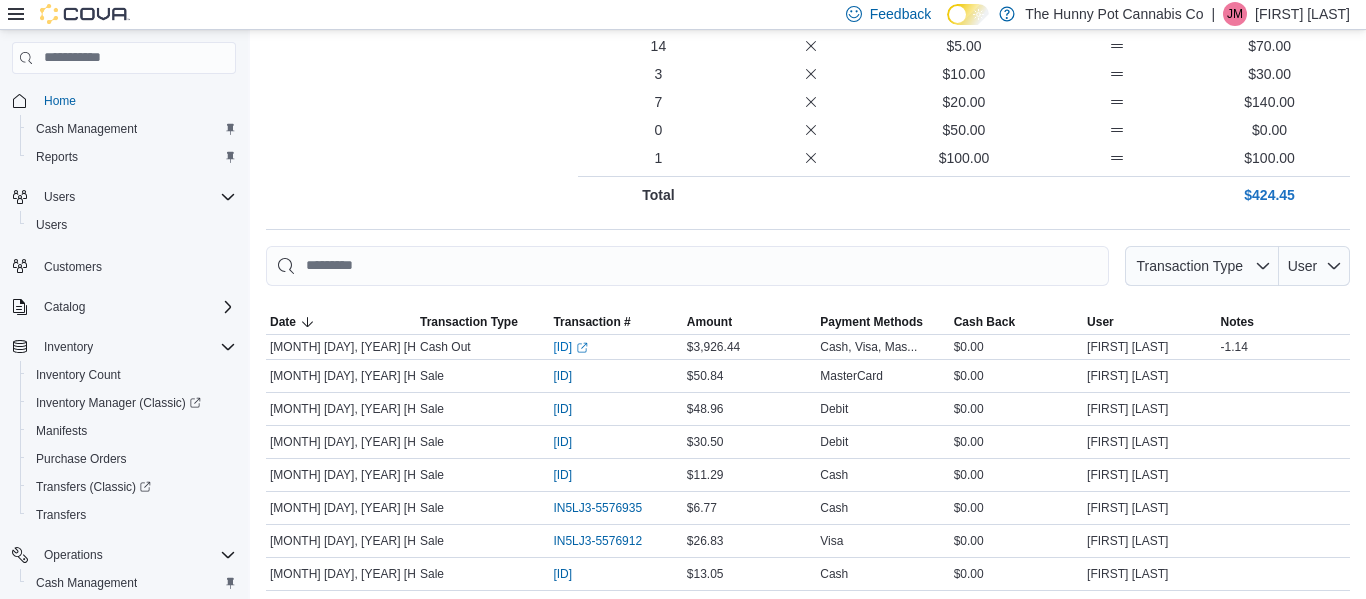 scroll, scrollTop: 569, scrollLeft: 0, axis: vertical 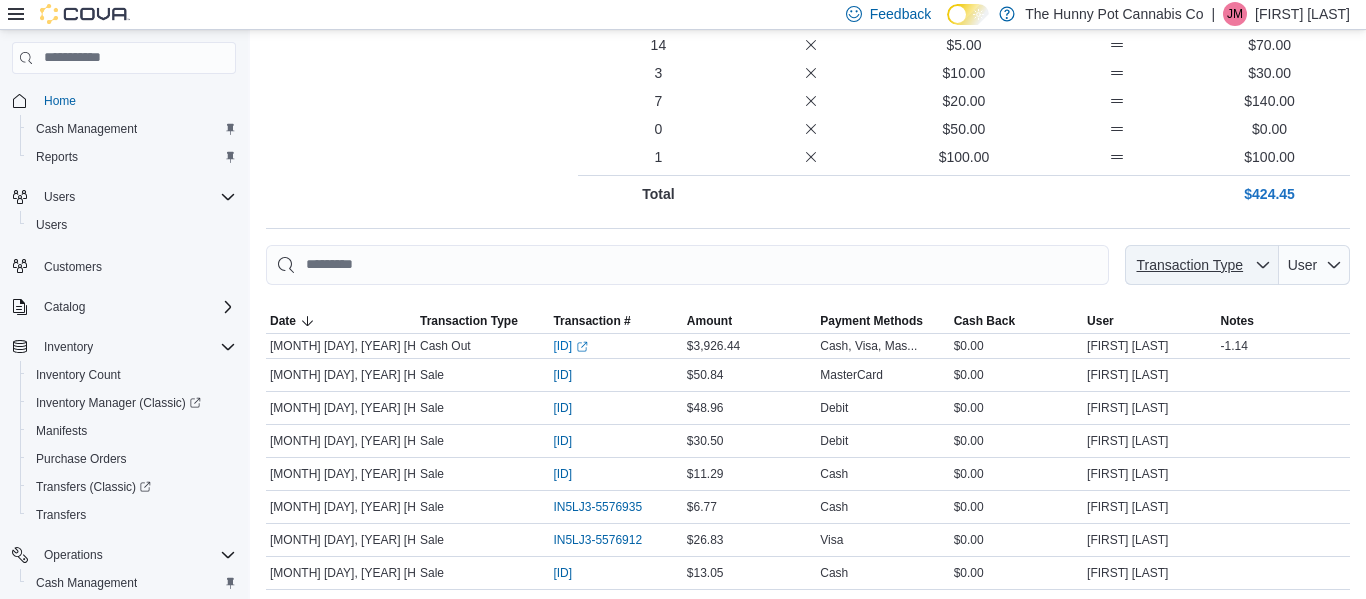 click on "Transaction Type" at bounding box center [1189, 265] 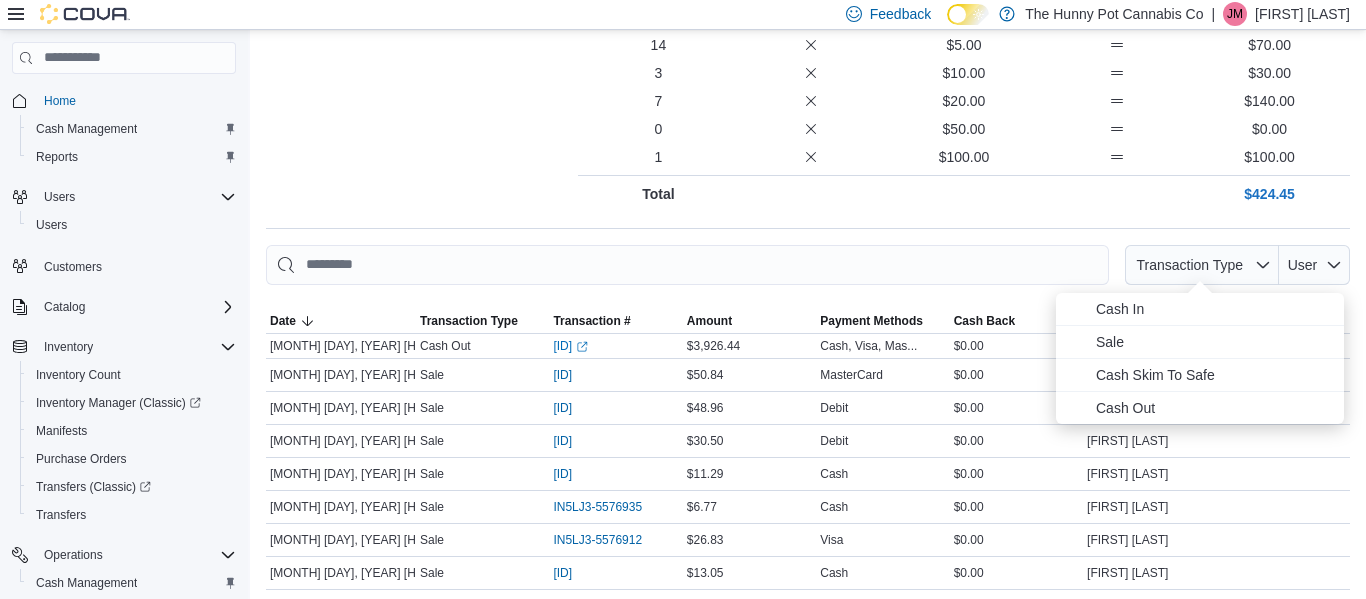 click on "Quantity Amount Total [QUANTITY] $[AMOUNT] $[AMOUNT] [QUANTITY] $[AMOUNT] $[AMOUNT] [QUANTITY] $[AMOUNT] $[AMOUNT] [QUANTITY] $[AMOUNT] $[AMOUNT] [QUANTITY] $[AMOUNT] $[AMOUNT] [QUANTITY] $[AMOUNT] $[AMOUNT] [QUANTITY] $[AMOUNT] $[AMOUNT] [QUANTITY] $[AMOUNT] $[AMOUNT] Total $[AMOUNT]" at bounding box center [964, 19] 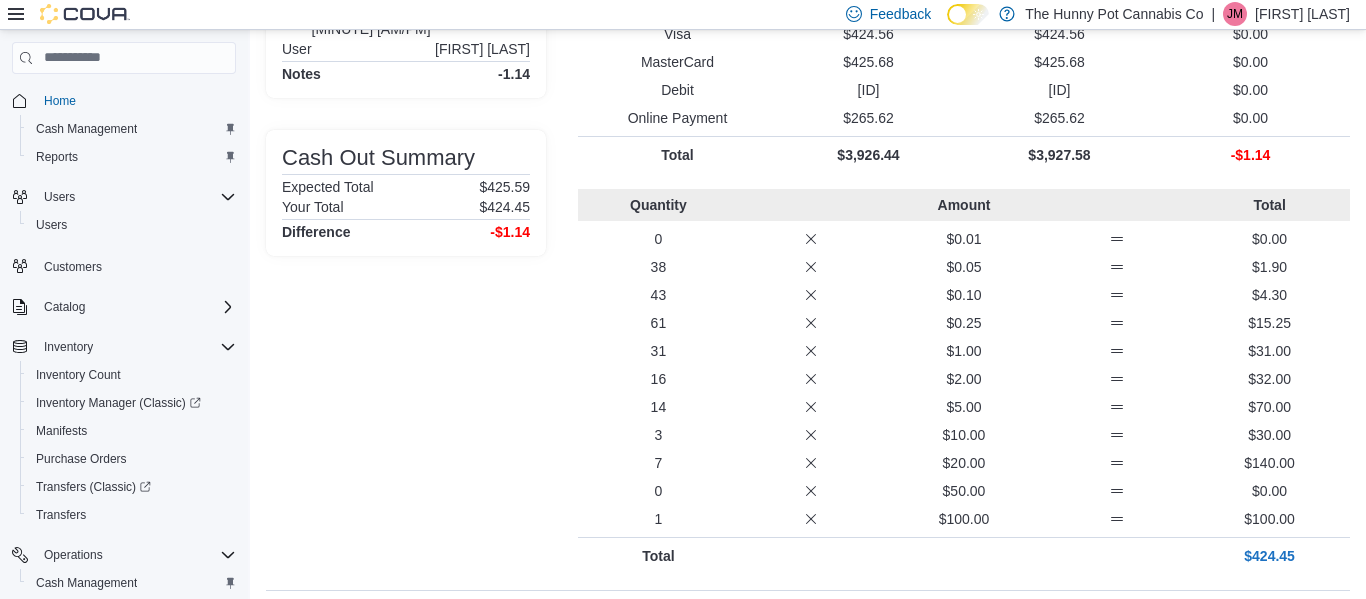 scroll, scrollTop: 0, scrollLeft: 0, axis: both 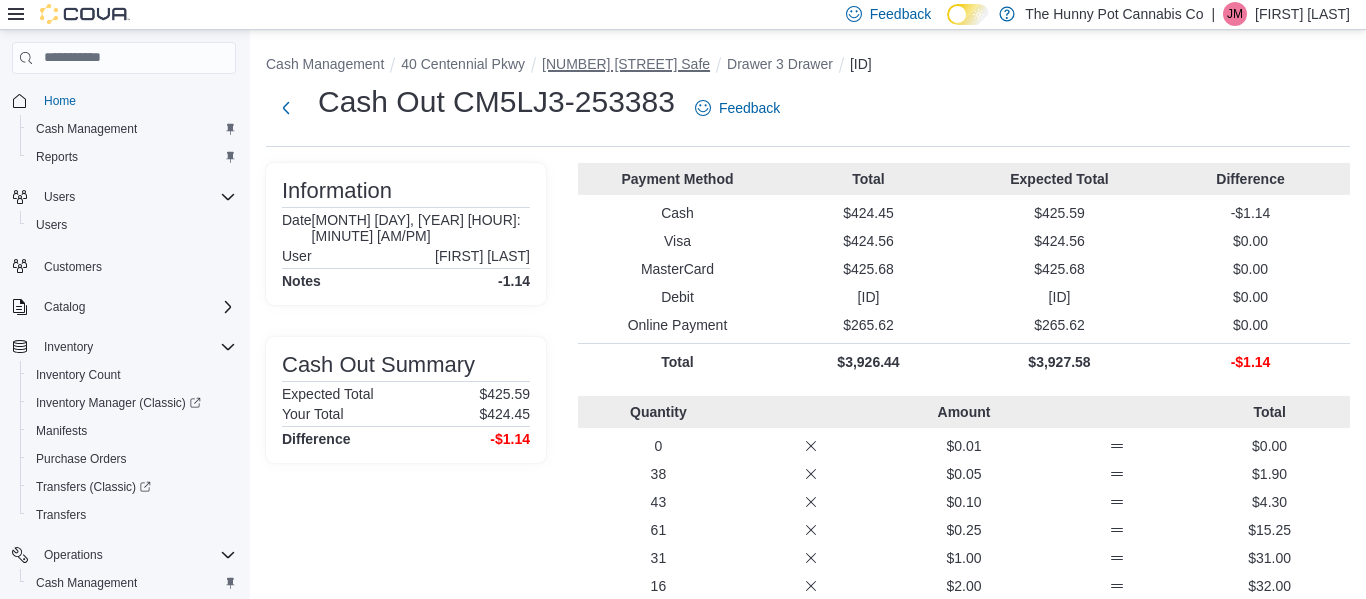 click on "[NUMBER] [STREET] Safe" at bounding box center (626, 64) 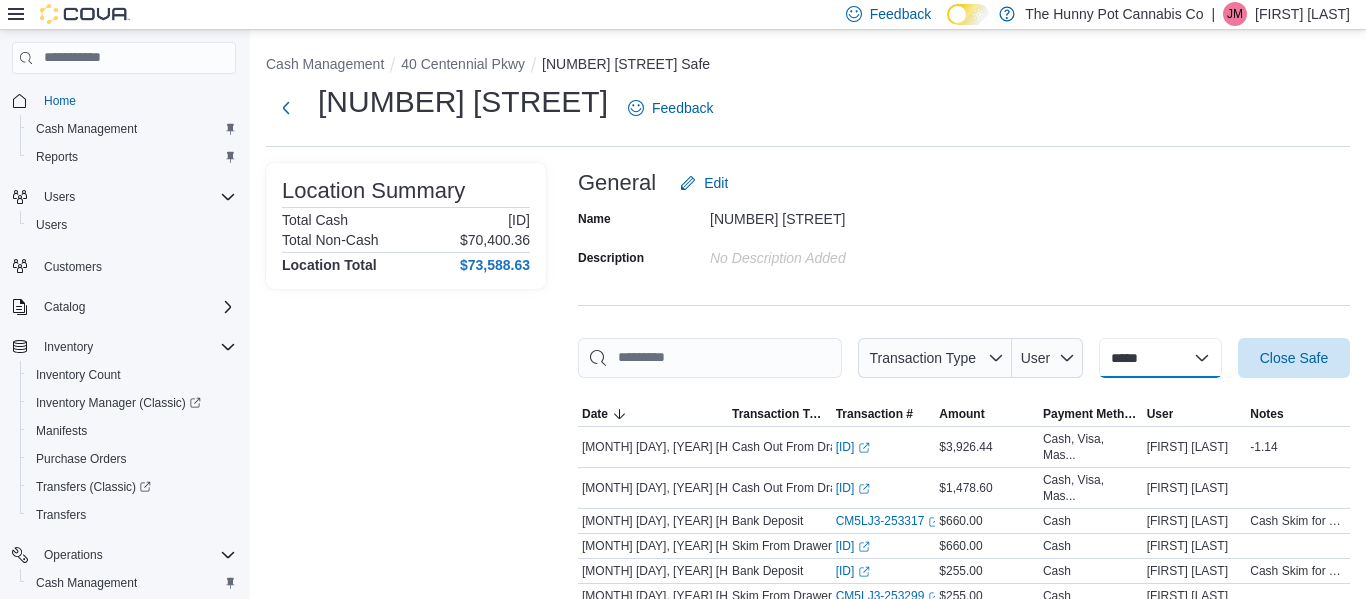 click on "**********" at bounding box center (1160, 358) 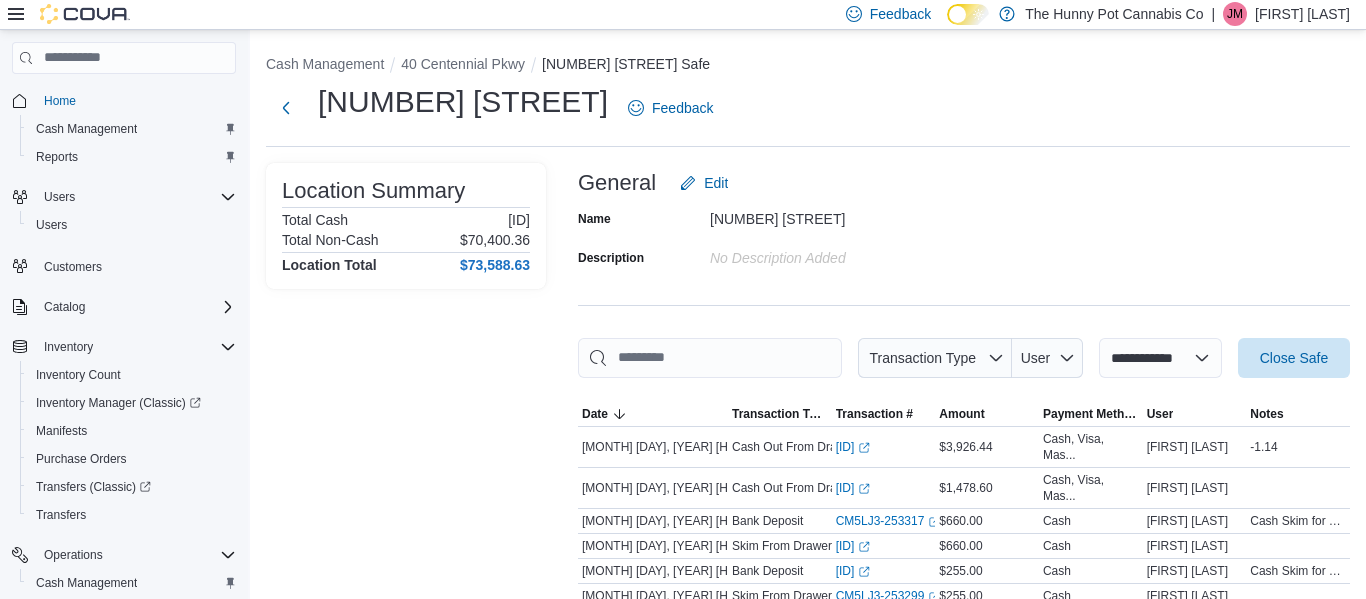 click on "**********" at bounding box center (1160, 358) 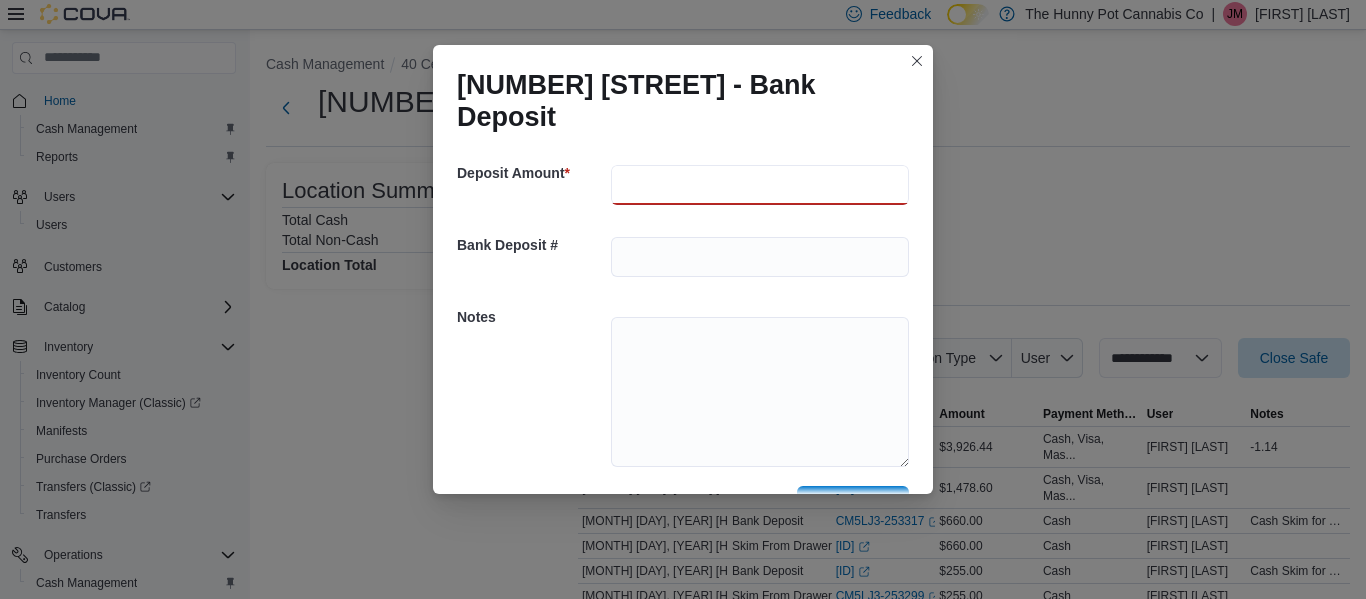 click at bounding box center [760, 185] 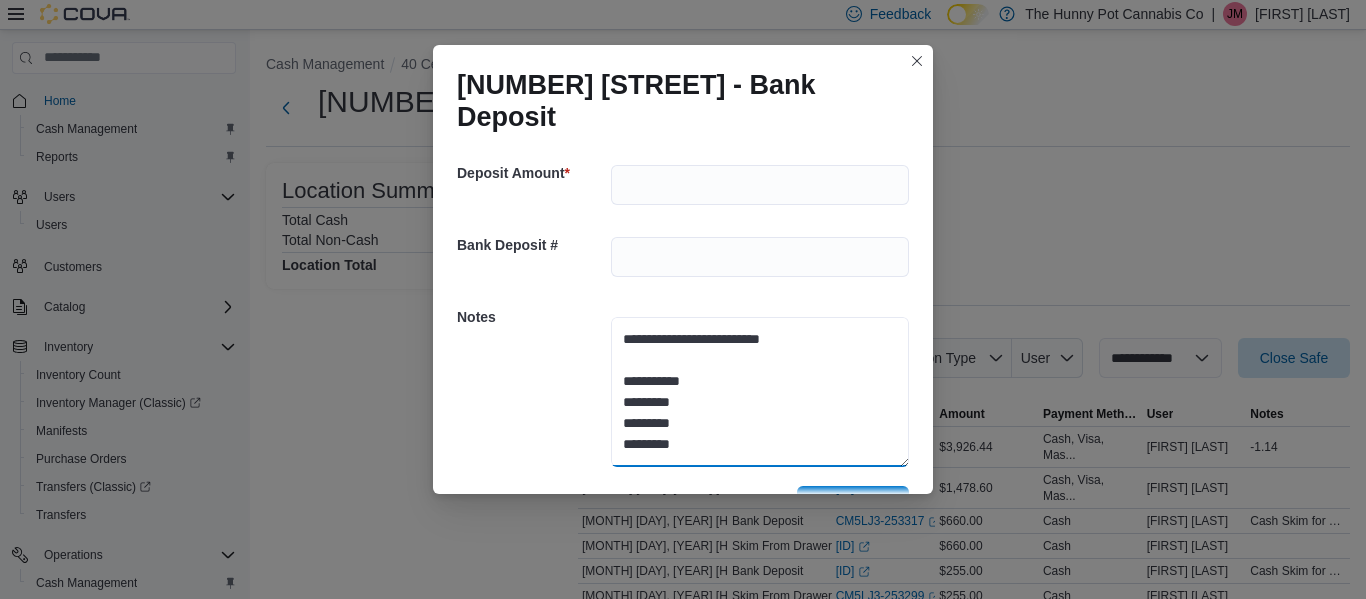 scroll, scrollTop: 27, scrollLeft: 0, axis: vertical 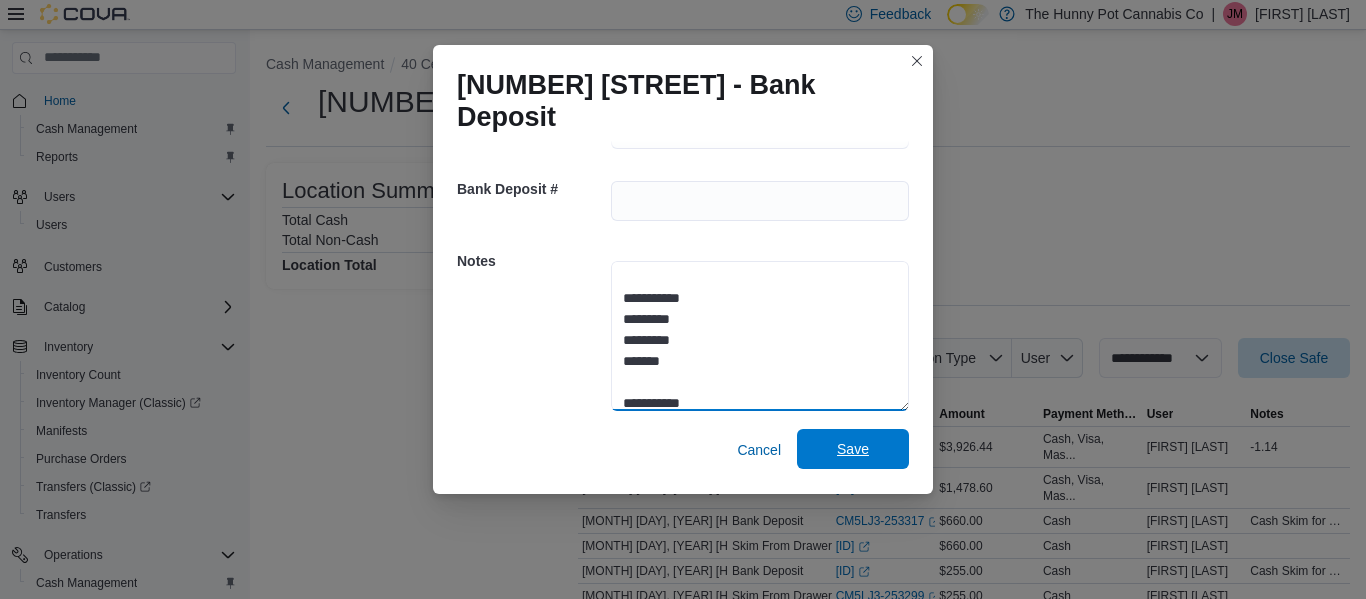 type on "**********" 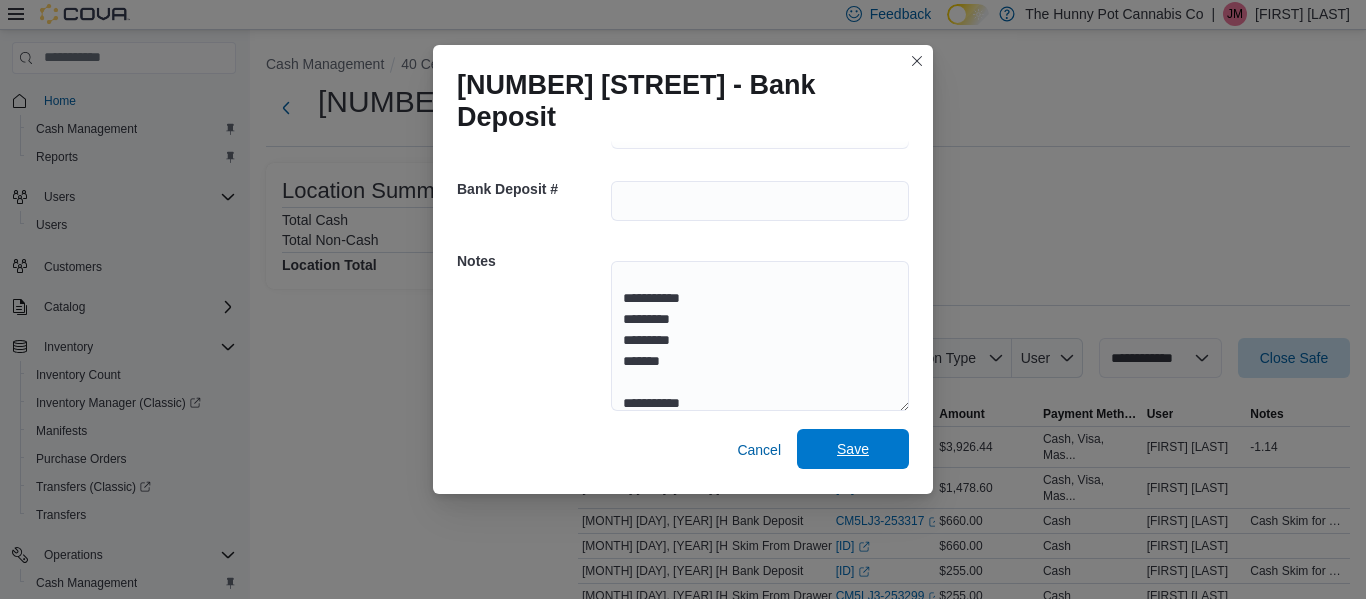 click on "Save" at bounding box center (853, 449) 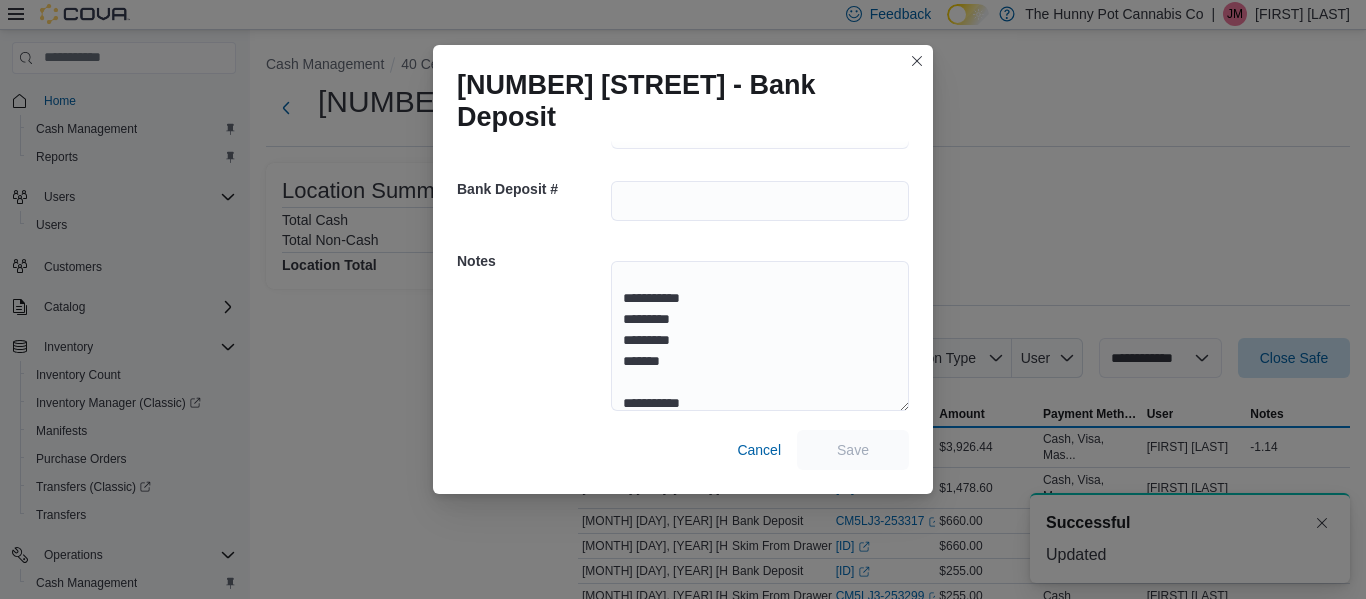 scroll, scrollTop: 0, scrollLeft: 0, axis: both 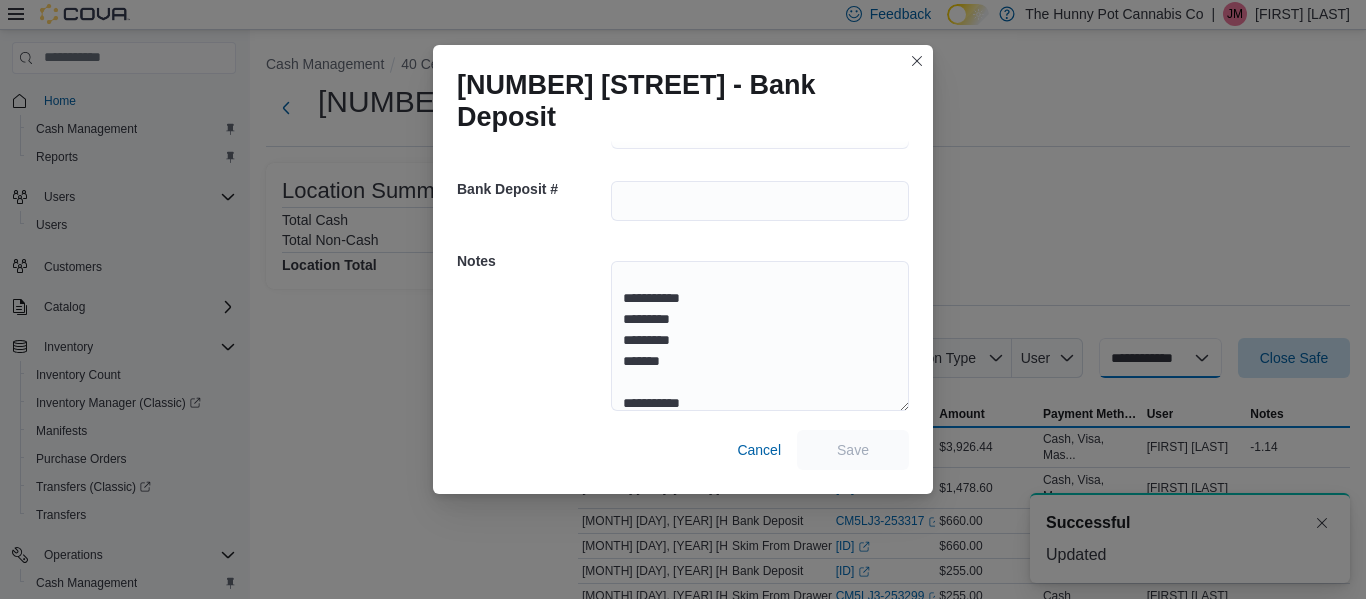 select 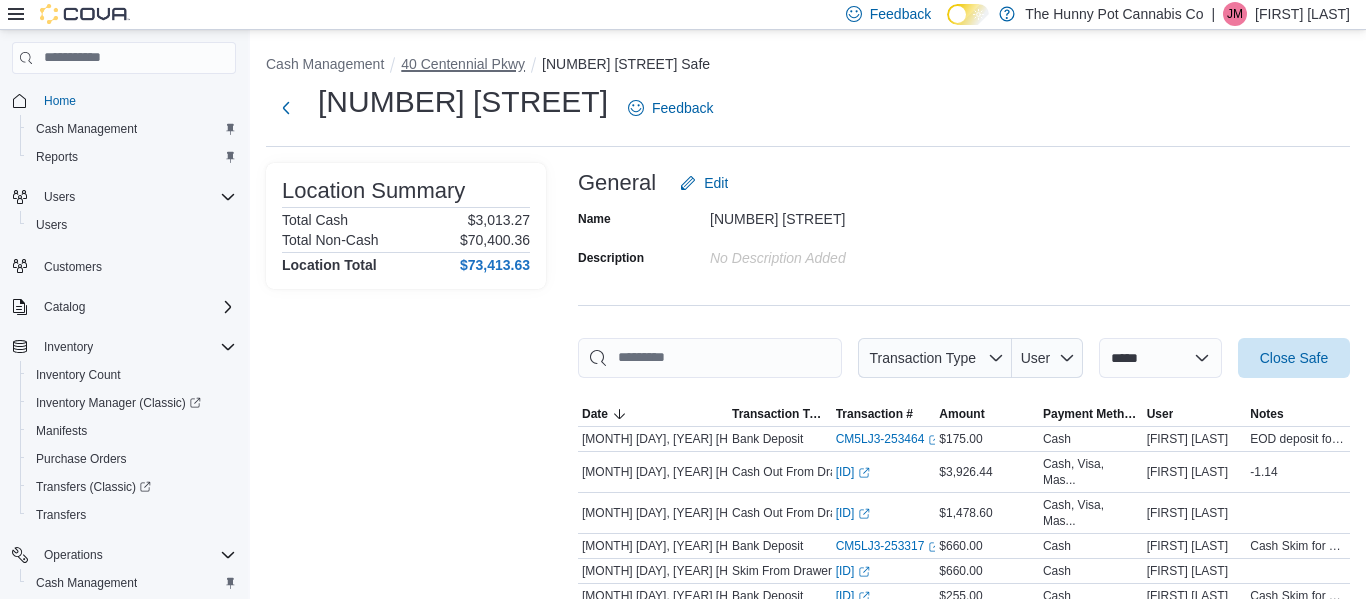 click on "40 Centennial Pkwy" at bounding box center (463, 64) 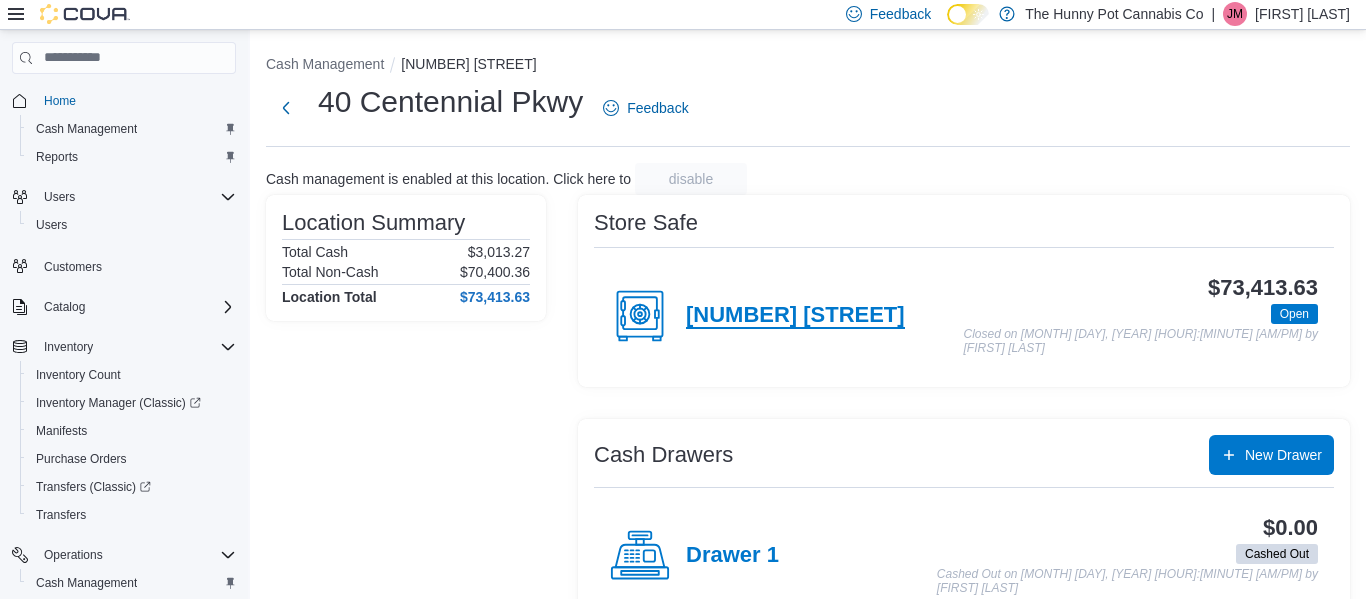 click on "[NUMBER] [STREET]" at bounding box center [795, 316] 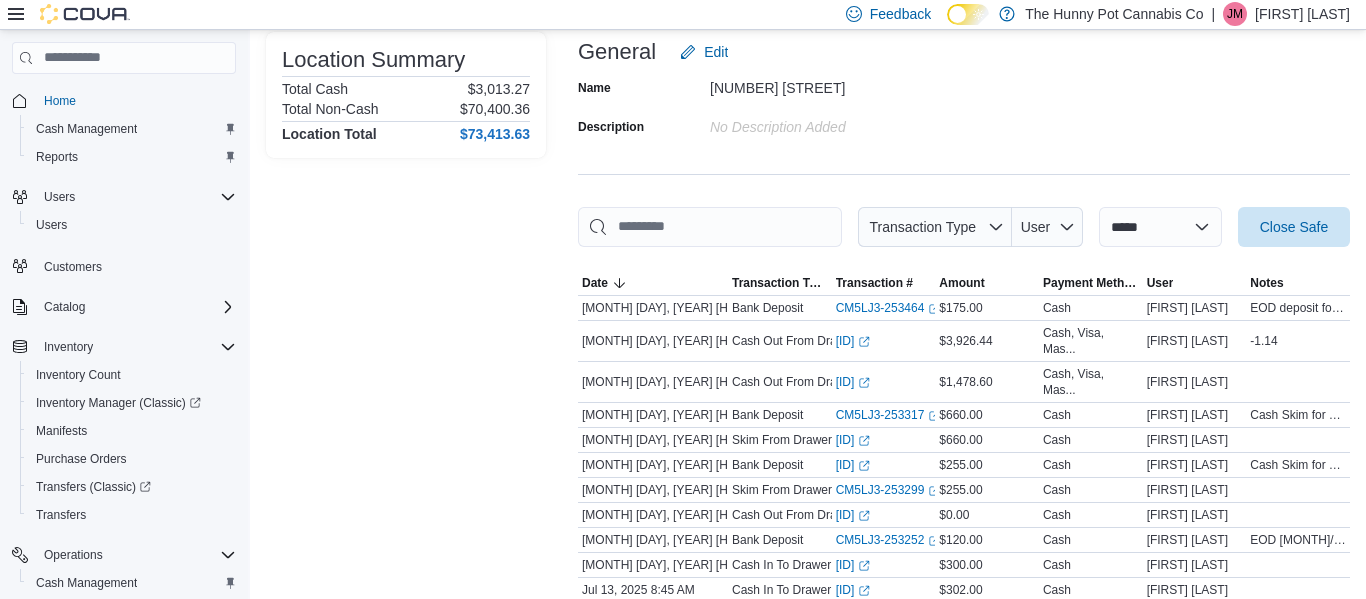 scroll, scrollTop: 0, scrollLeft: 0, axis: both 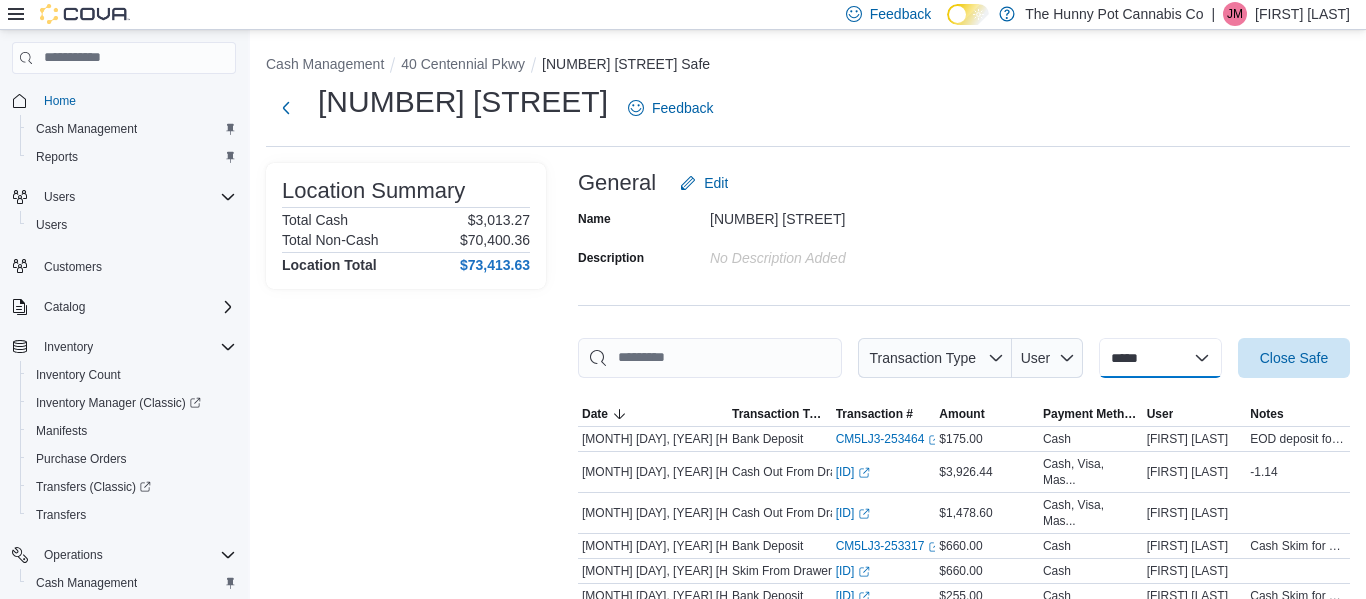 click on "**********" at bounding box center (1160, 358) 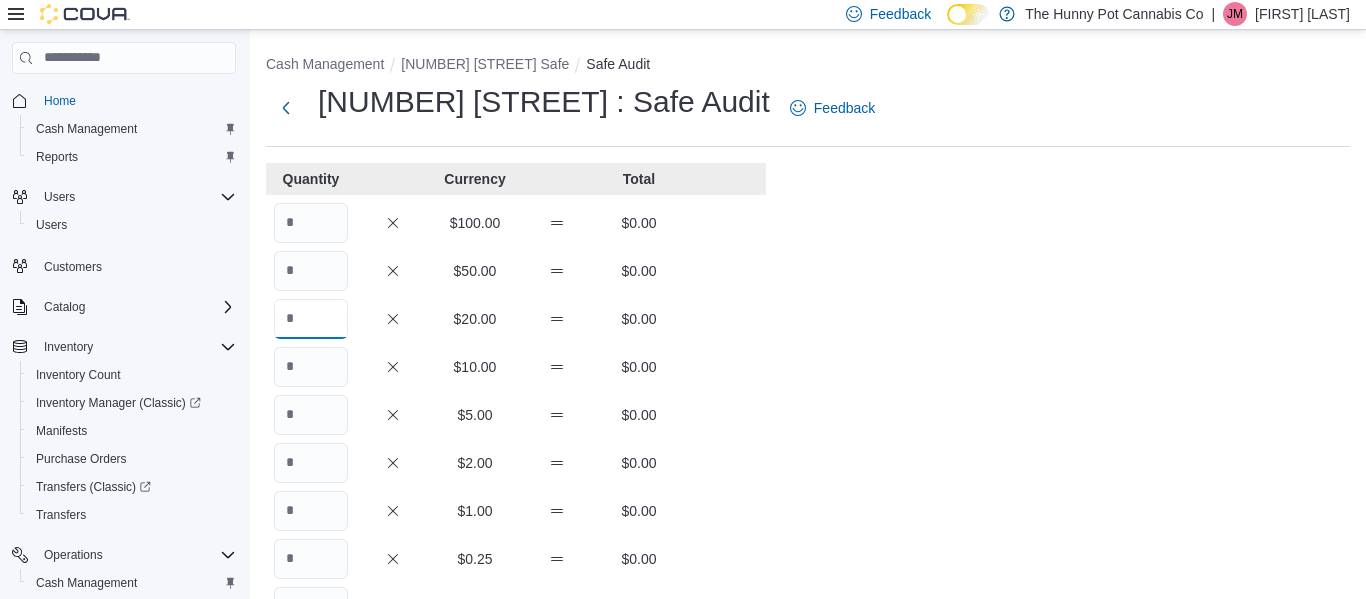 click at bounding box center [311, 319] 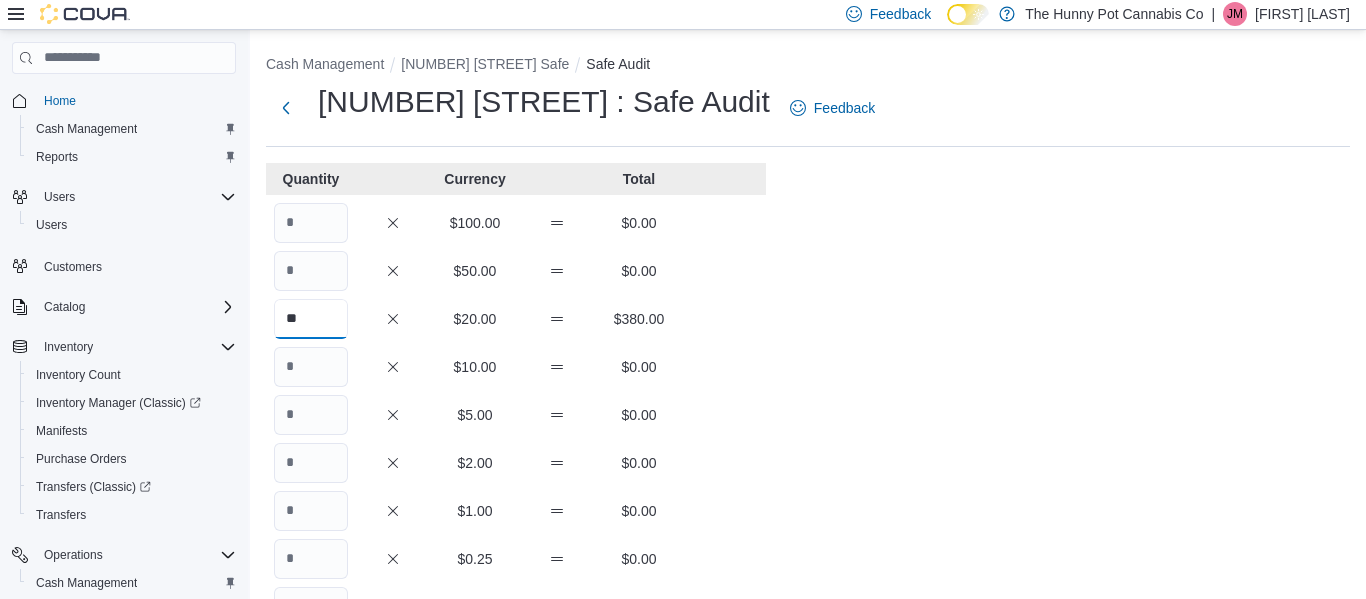 type on "**" 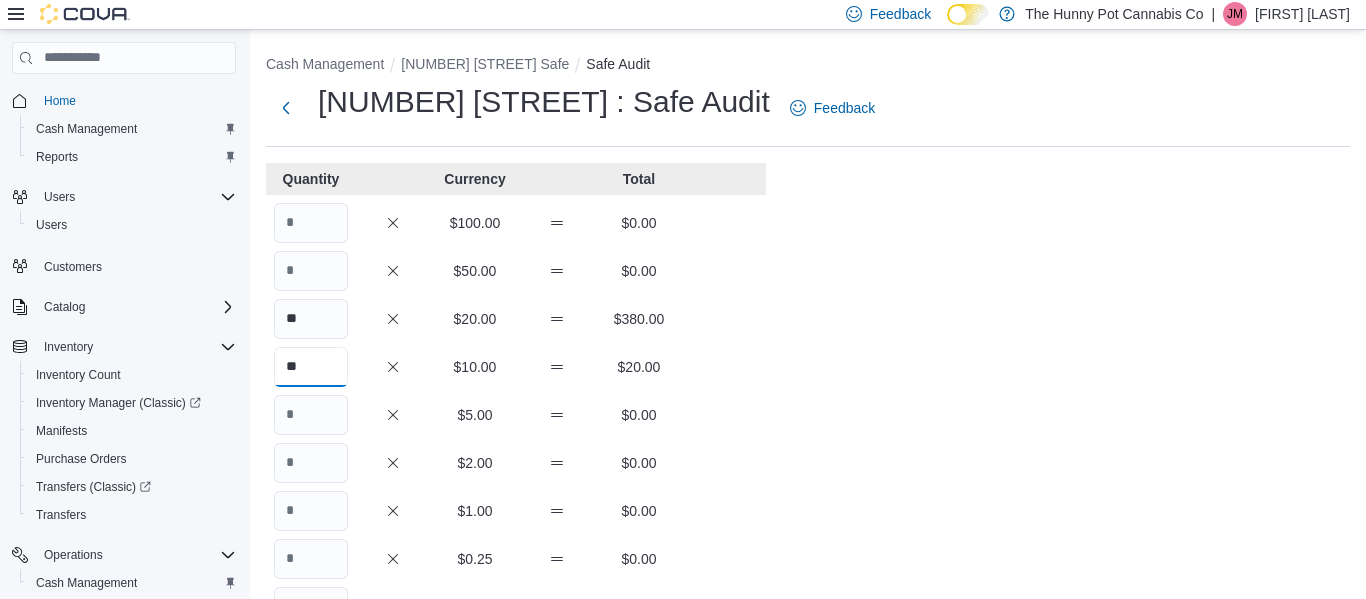 type on "**" 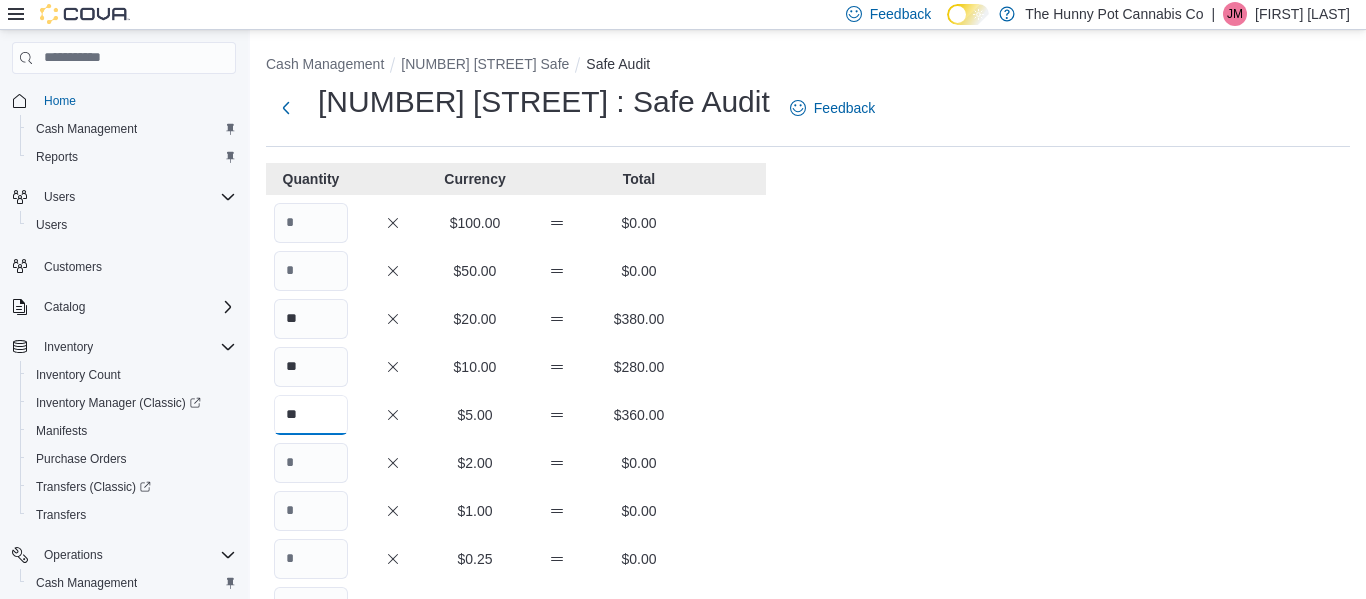 type on "**" 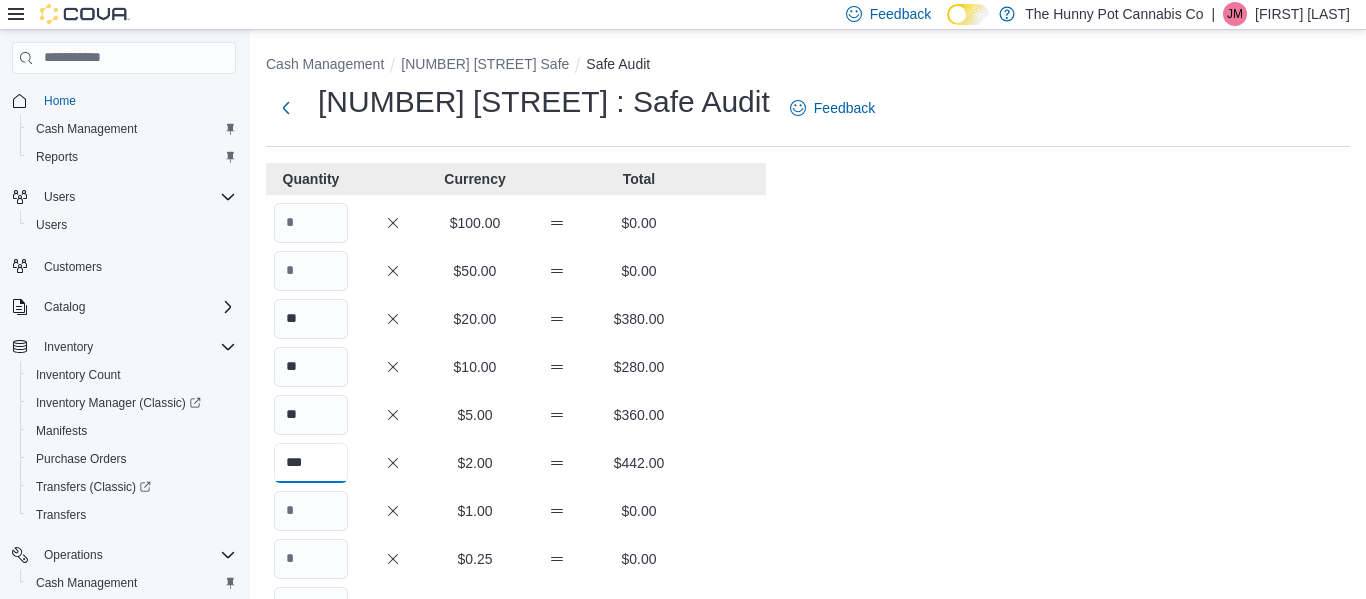 type on "***" 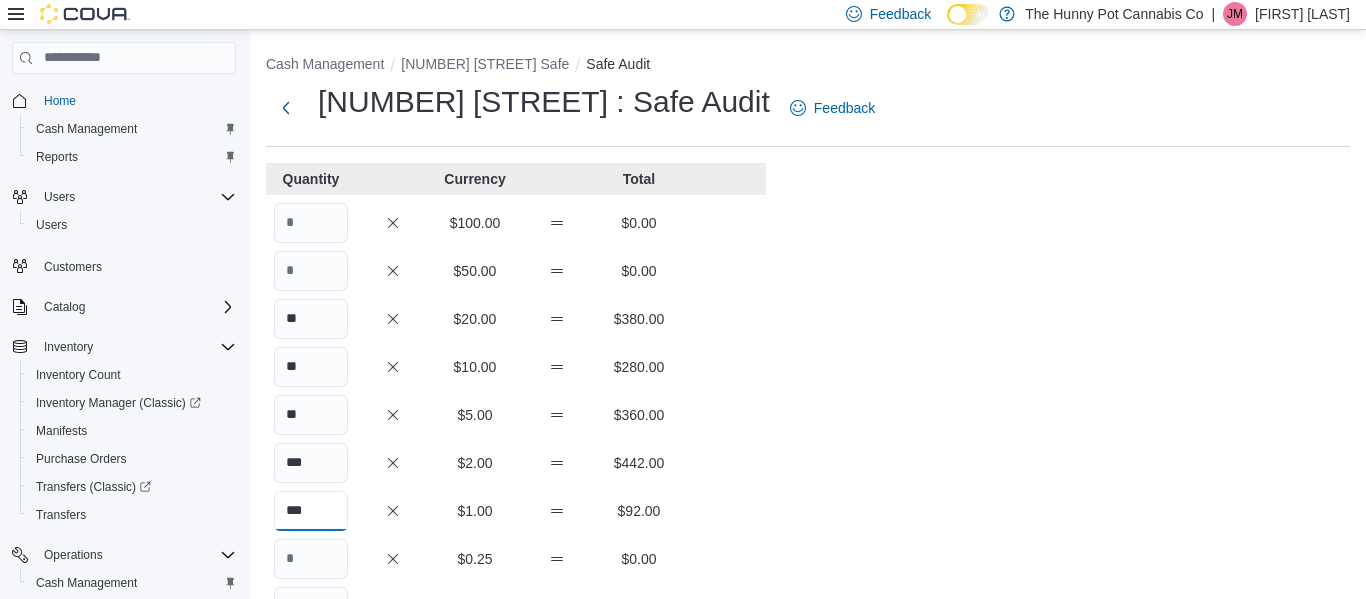 type on "***" 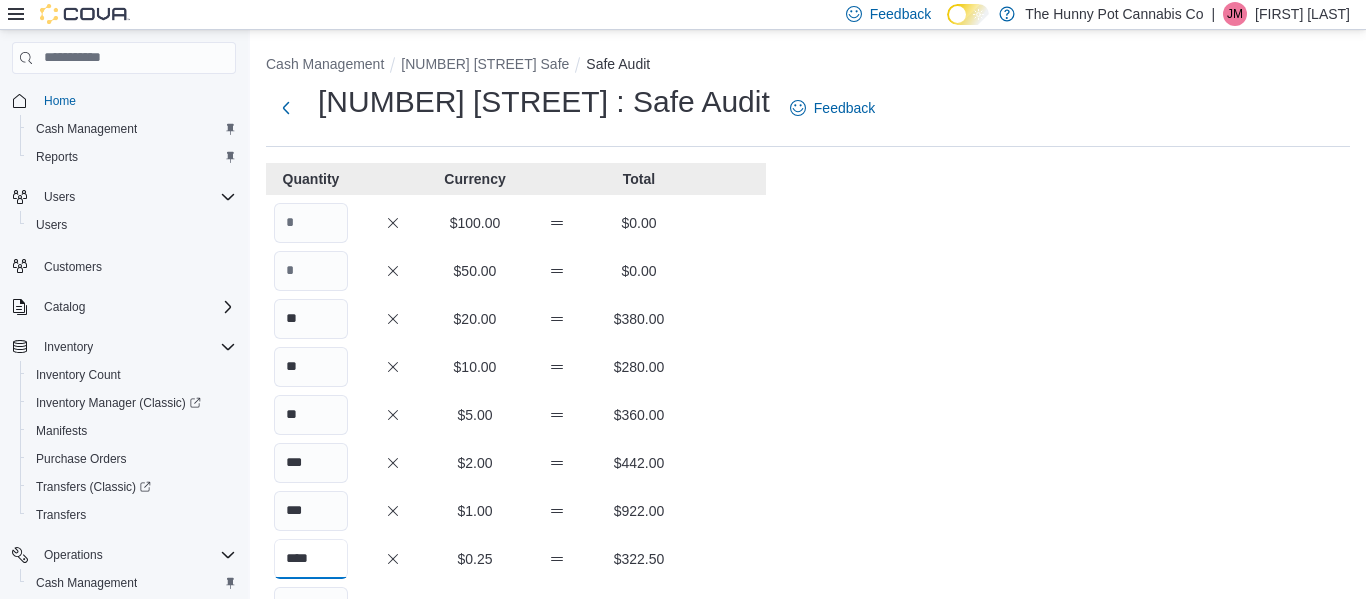 type on "****" 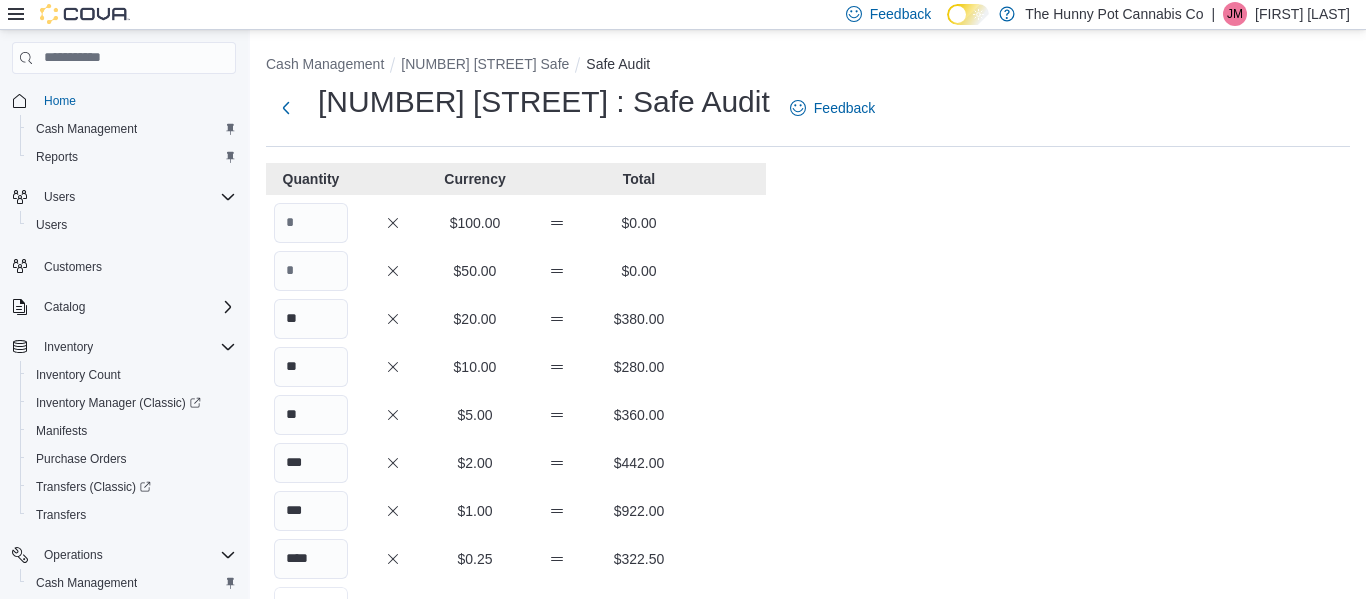scroll, scrollTop: 28, scrollLeft: 0, axis: vertical 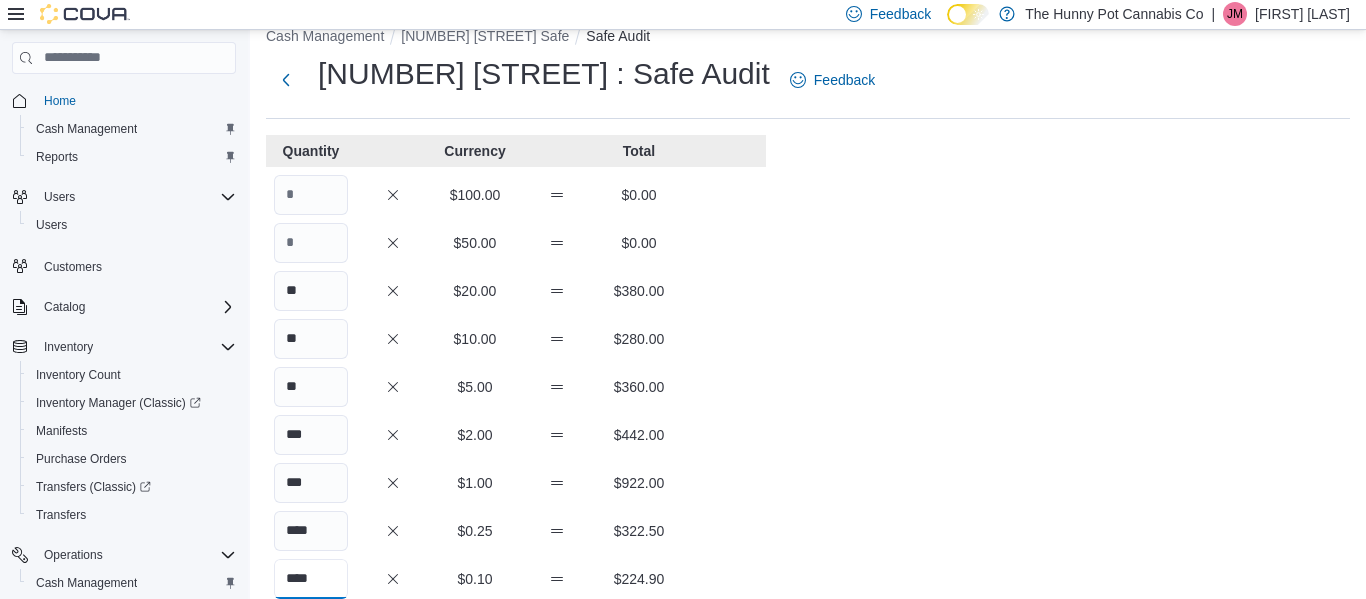 type on "****" 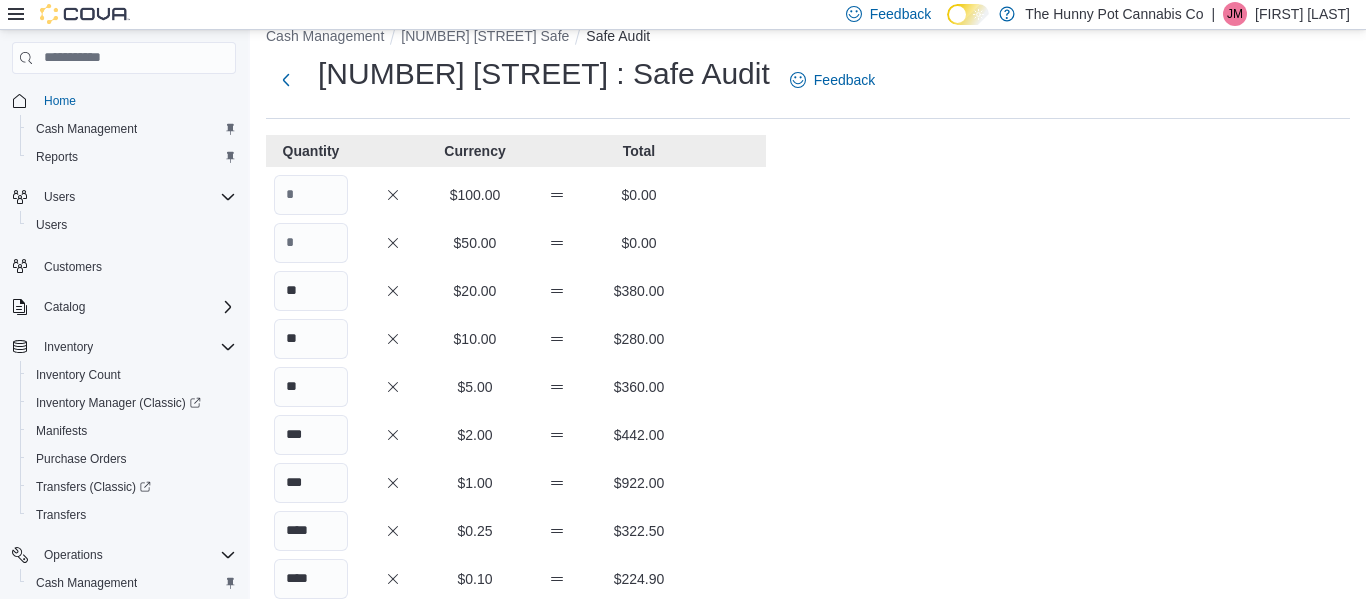 scroll, scrollTop: 355, scrollLeft: 0, axis: vertical 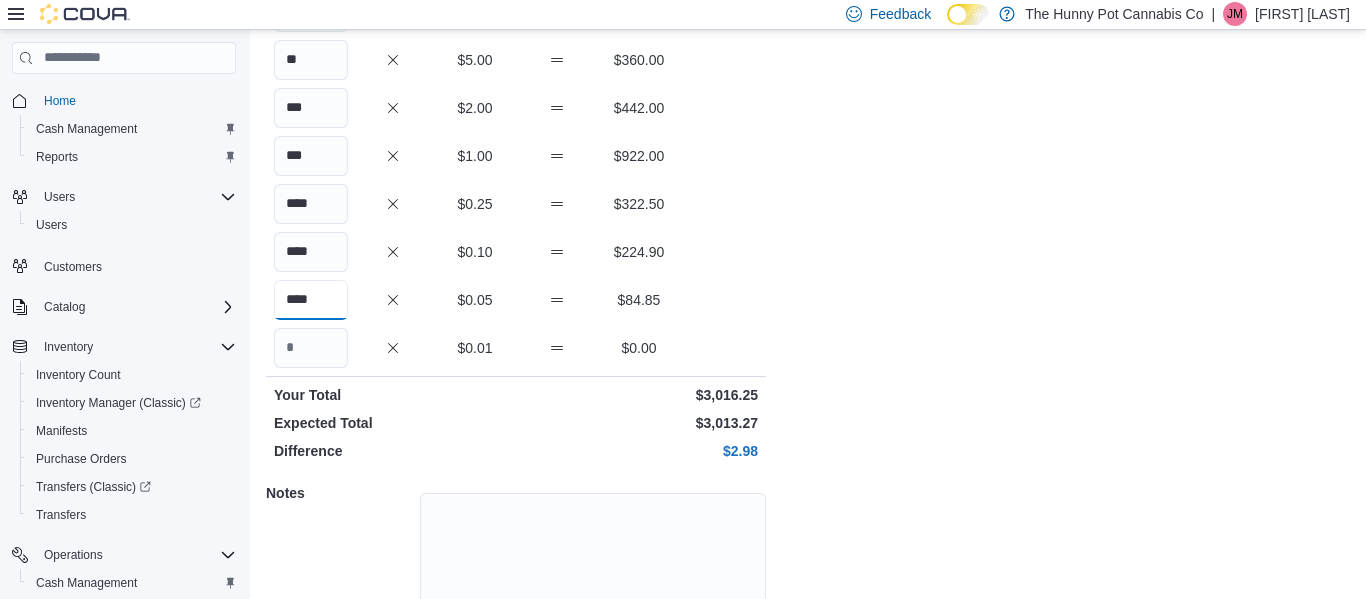type on "****" 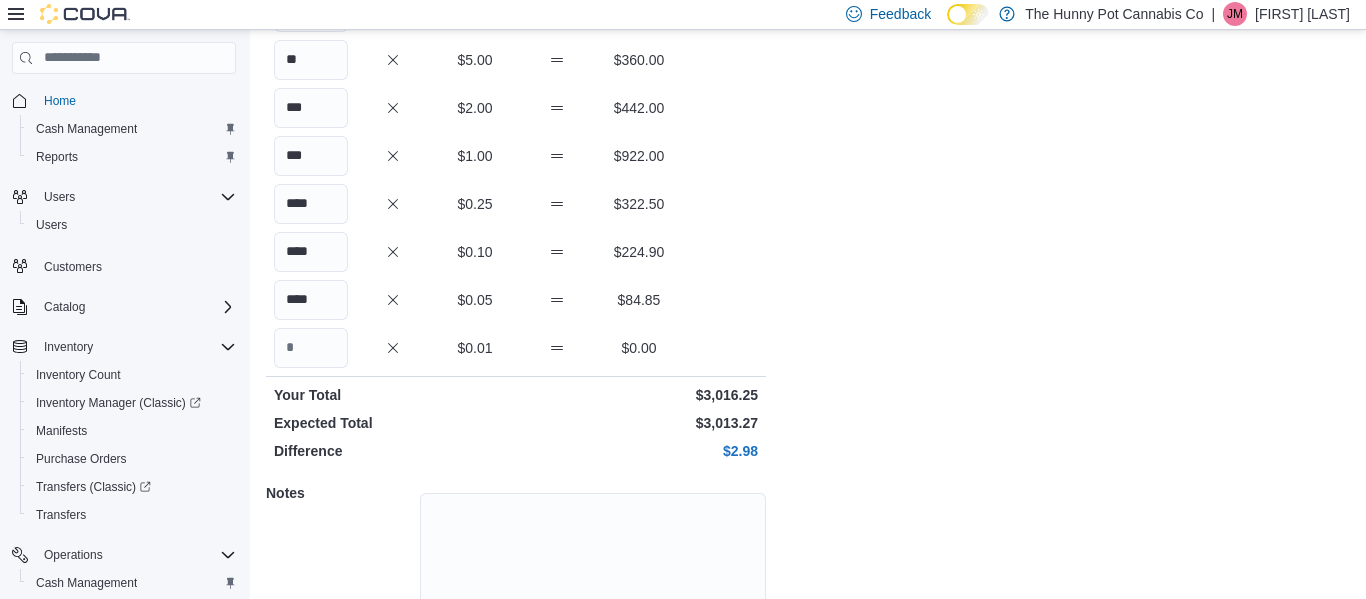 click on "Cash Management 40 Centennial Parkway Safe Safe Audit 40 Centennial Pkwy : Safe Audit Feedback   Quantity Currency Total $100.00 $0.00 $50.00 $0.00 ** $20.00 $380.00 ** $10.00 $280.00 ** $5.00 $360.00 *** $2.00 $442.00 *** $1.00 $922.00 **** $0.25 $322.50 **** $0.10 $224.90 **** $0.05 $84.85 $0.01 $0.00 Your Total $3,016.25 Expected Total $3,013.27 Difference $2.98 Notes Cancel Save" at bounding box center (808, 196) 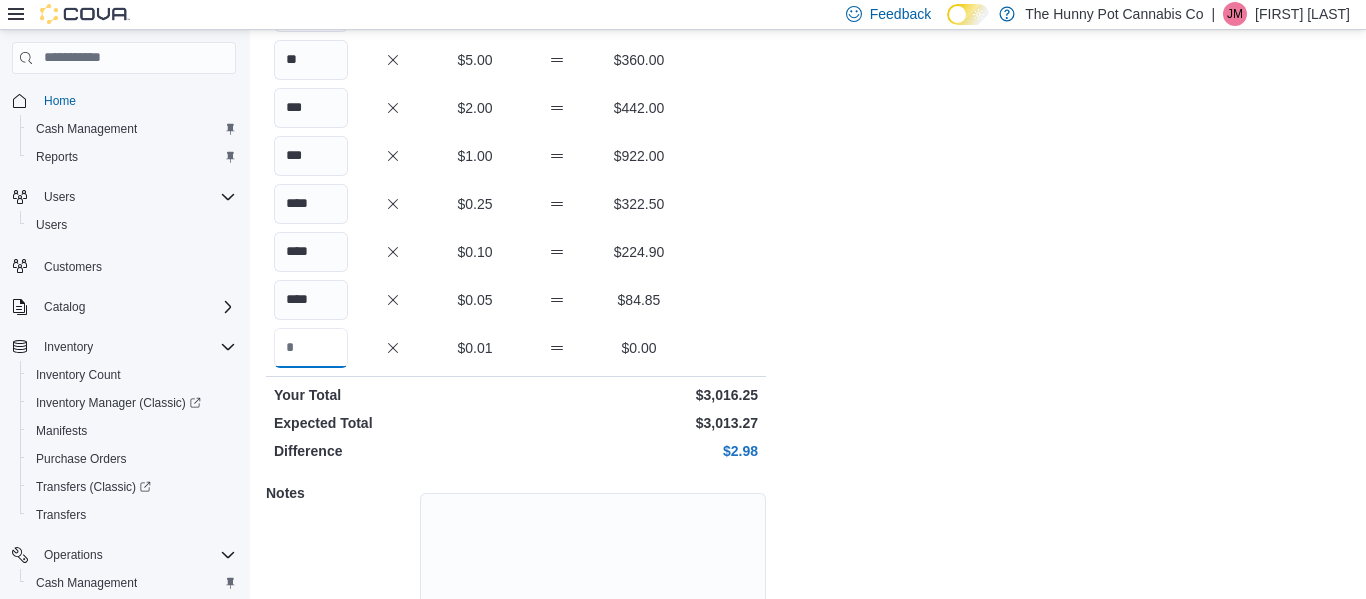 click at bounding box center [311, 348] 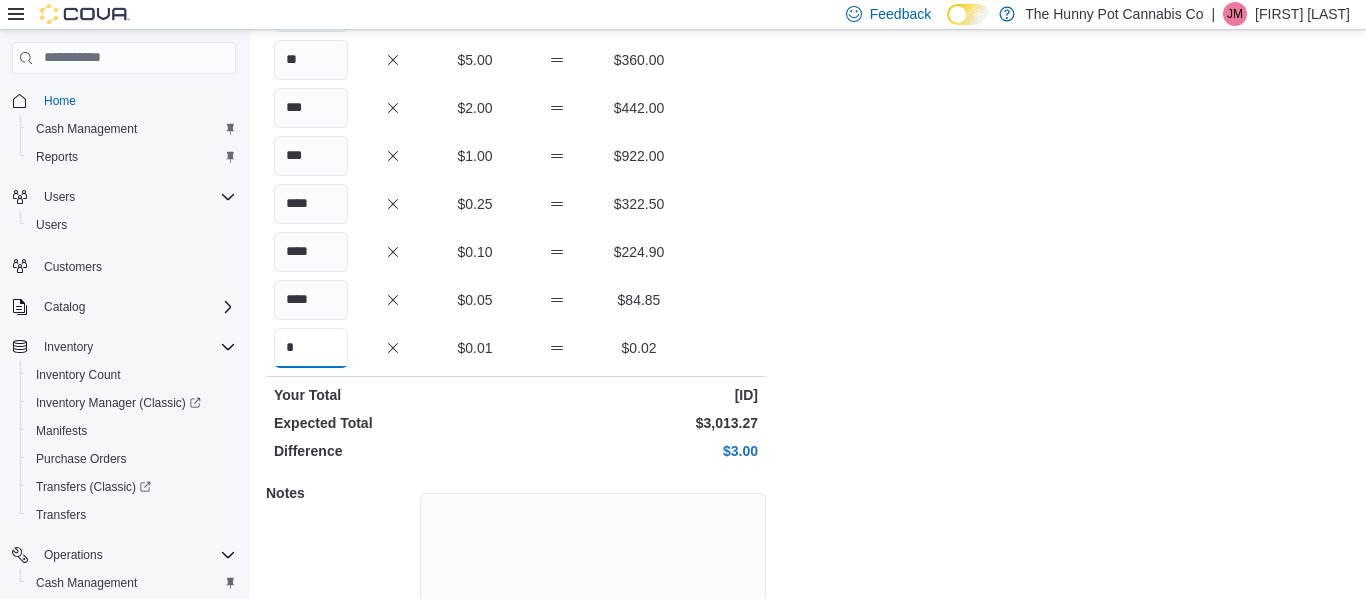 type on "*" 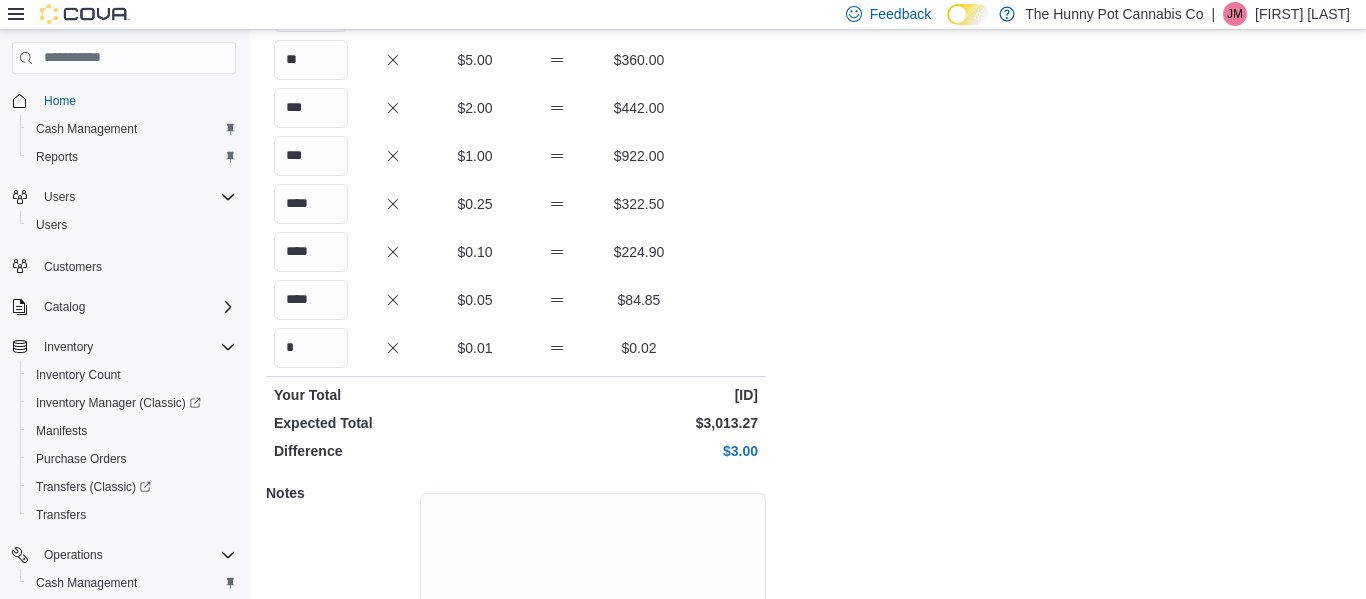 click on "Cash Management 40 Centennial Parkway Safe Safe Audit 40 Centennial Pkwy : Safe Audit Feedback   Quantity Currency Total $100.00 $0.00 $50.00 $0.00 ** $20.00 $380.00 ** $10.00 $280.00 ** $5.00 $360.00 *** $2.00 $442.00 *** $1.00 $922.00 **** $0.25 $322.50 **** $0.10 $224.90 **** $0.05 $84.85 *$0.01 $0.02 Your Total $3,016.27 Expected Total $3,013.27 Difference $3.00 Notes Cancel Save" at bounding box center [808, 196] 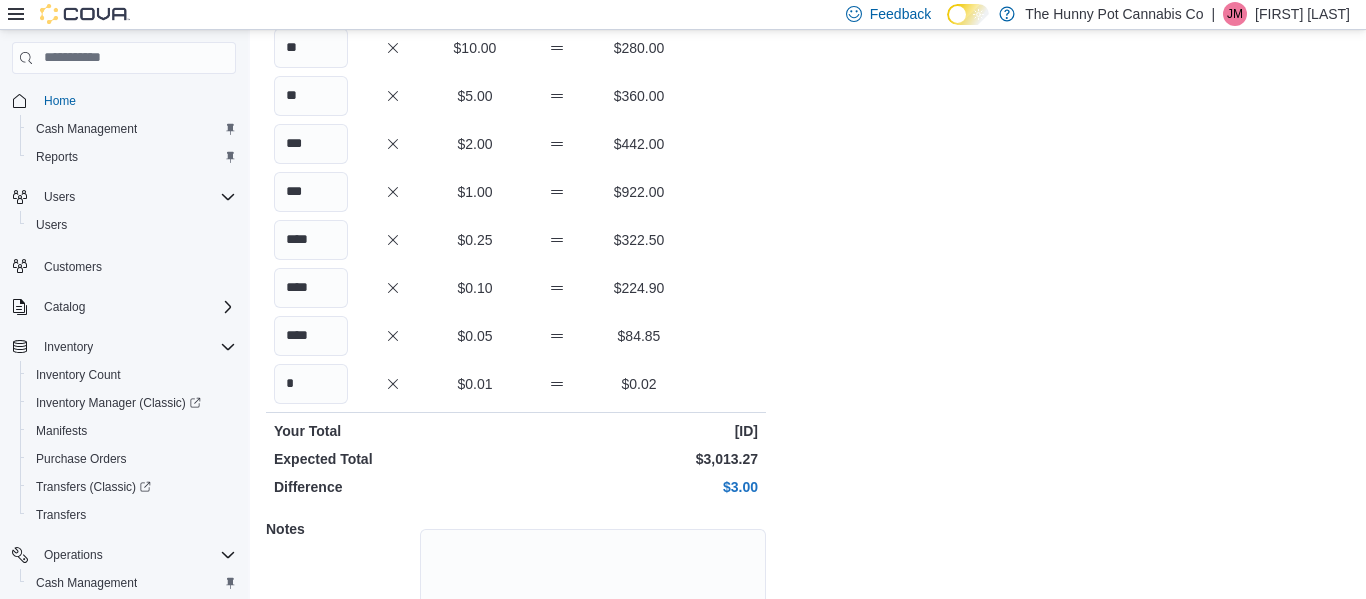 scroll, scrollTop: 408, scrollLeft: 0, axis: vertical 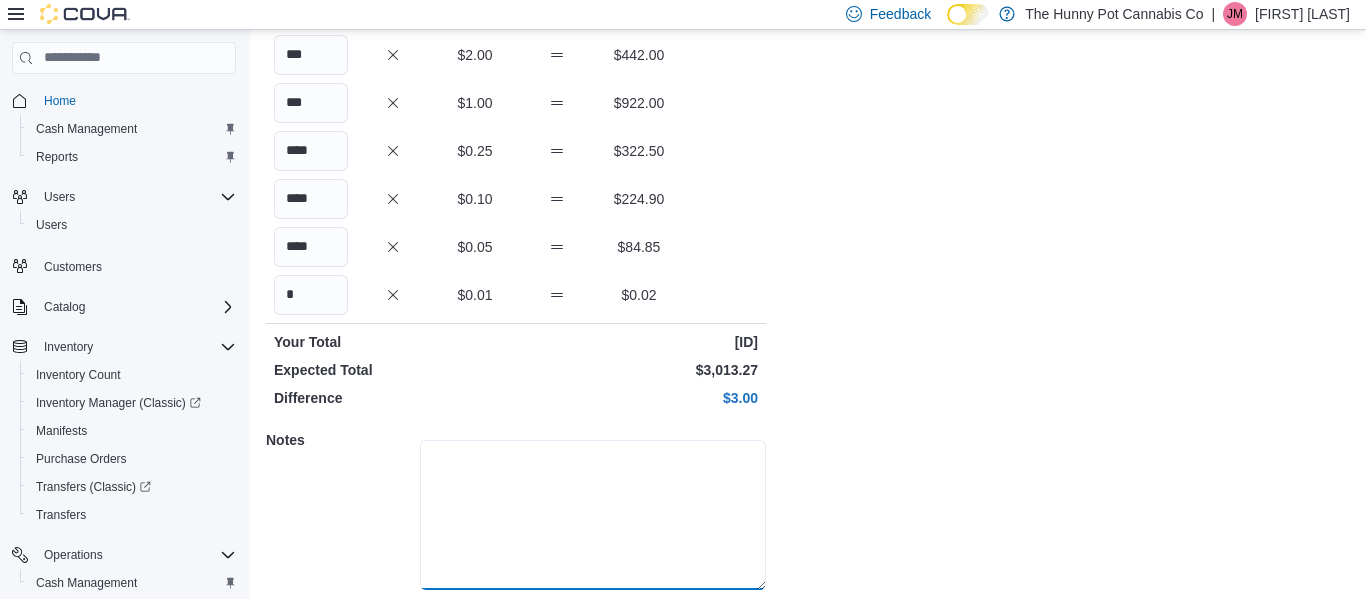 click at bounding box center [593, 515] 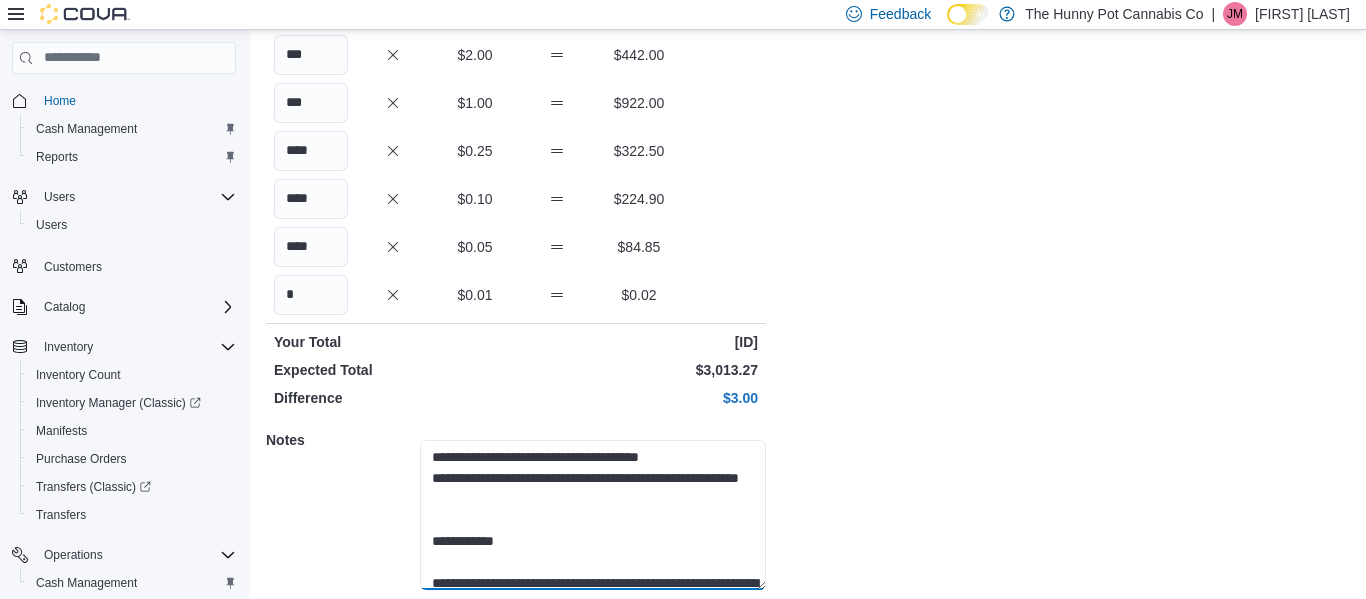 scroll, scrollTop: 0, scrollLeft: 0, axis: both 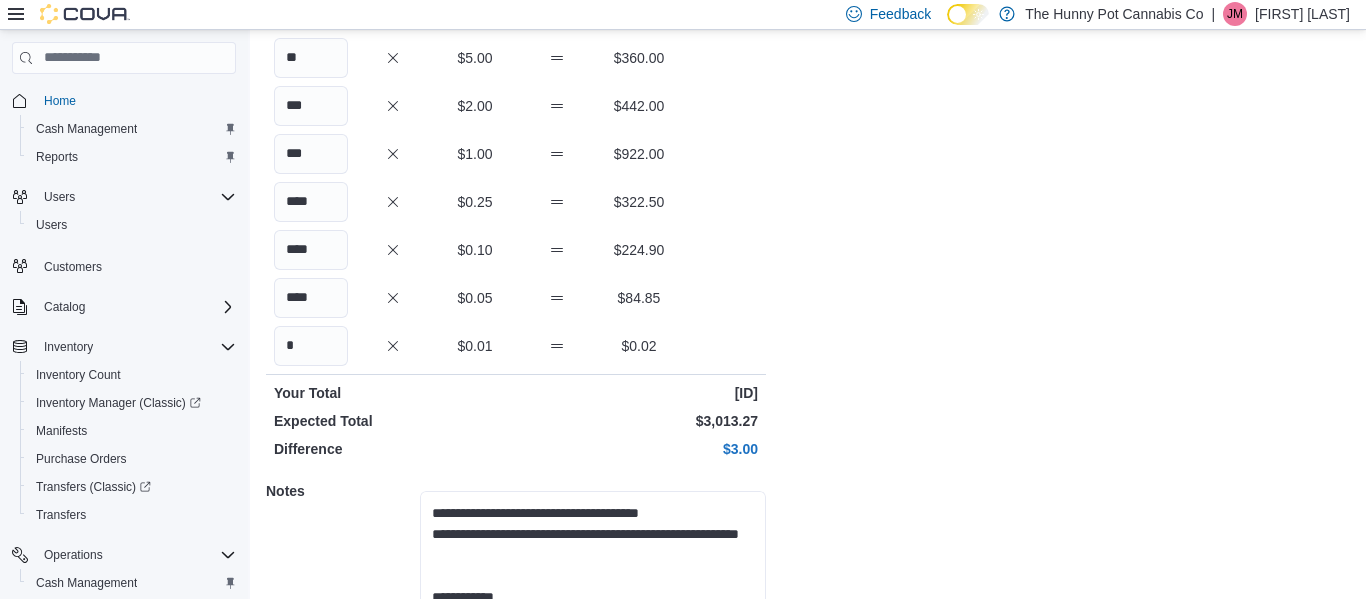 click on "**********" at bounding box center (593, 566) 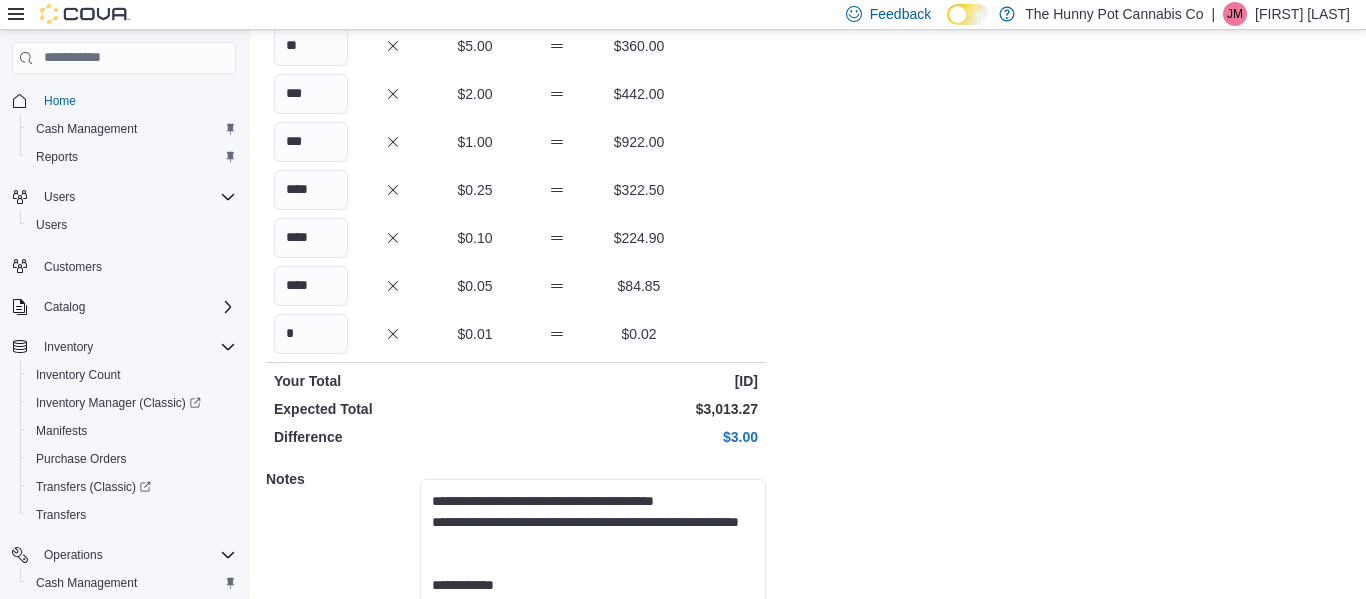scroll, scrollTop: 474, scrollLeft: 0, axis: vertical 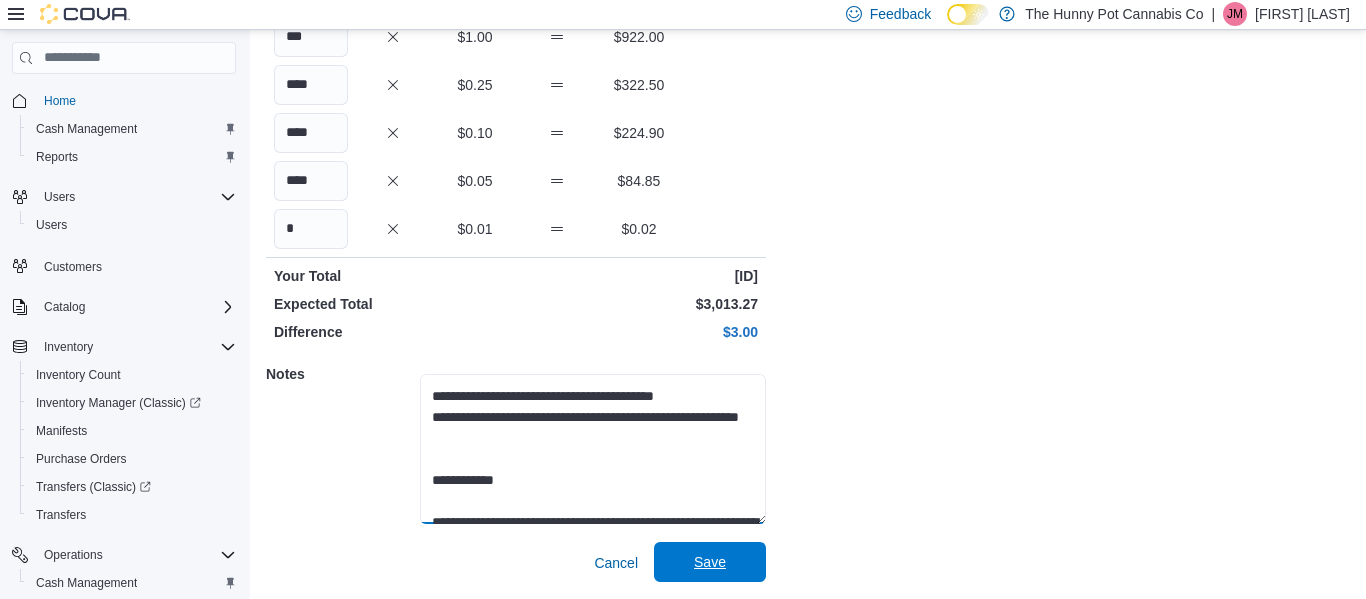 type on "**********" 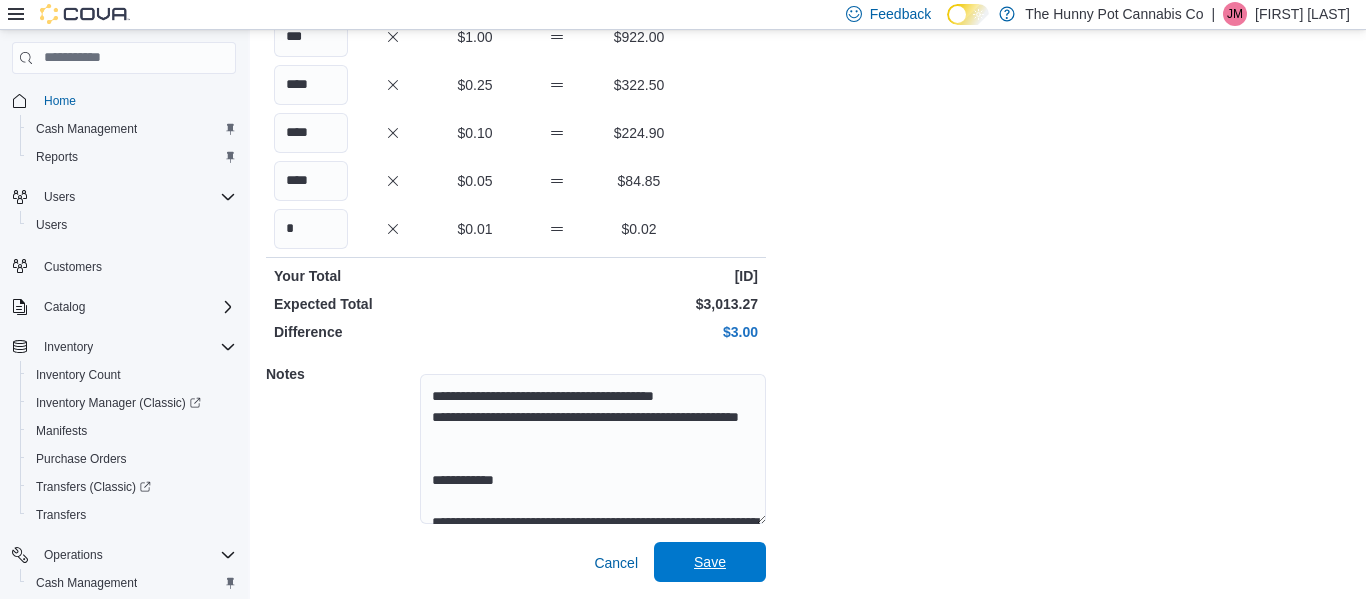 click on "Save" at bounding box center (710, 562) 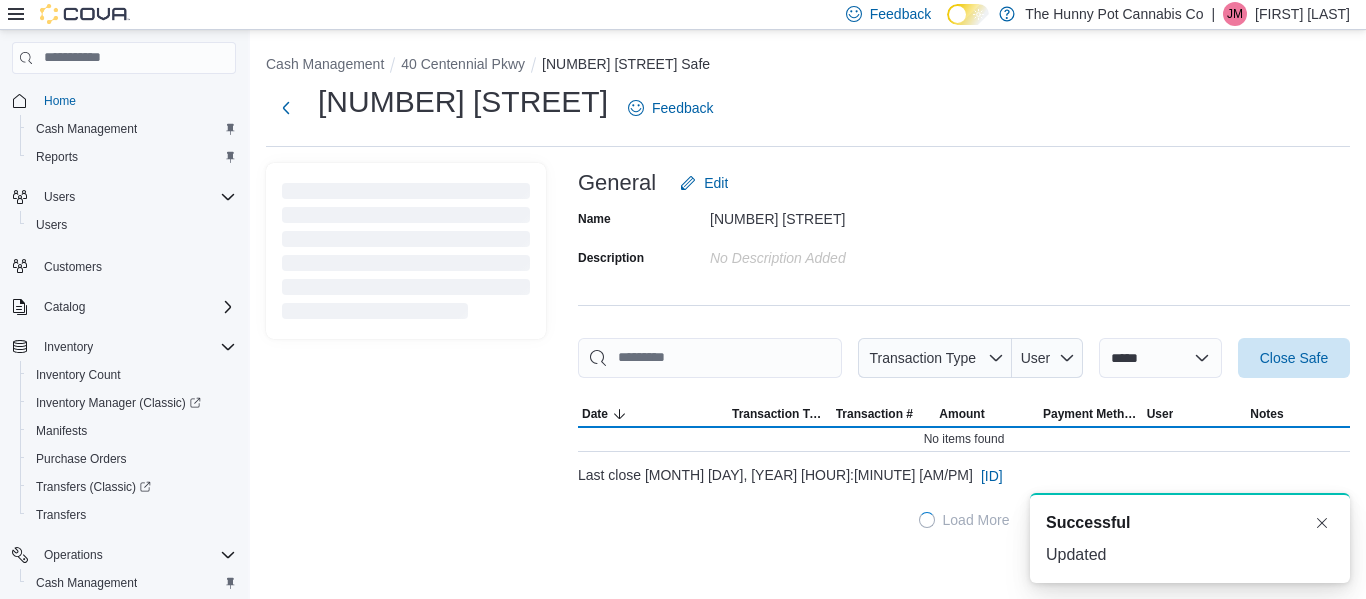 scroll, scrollTop: 0, scrollLeft: 0, axis: both 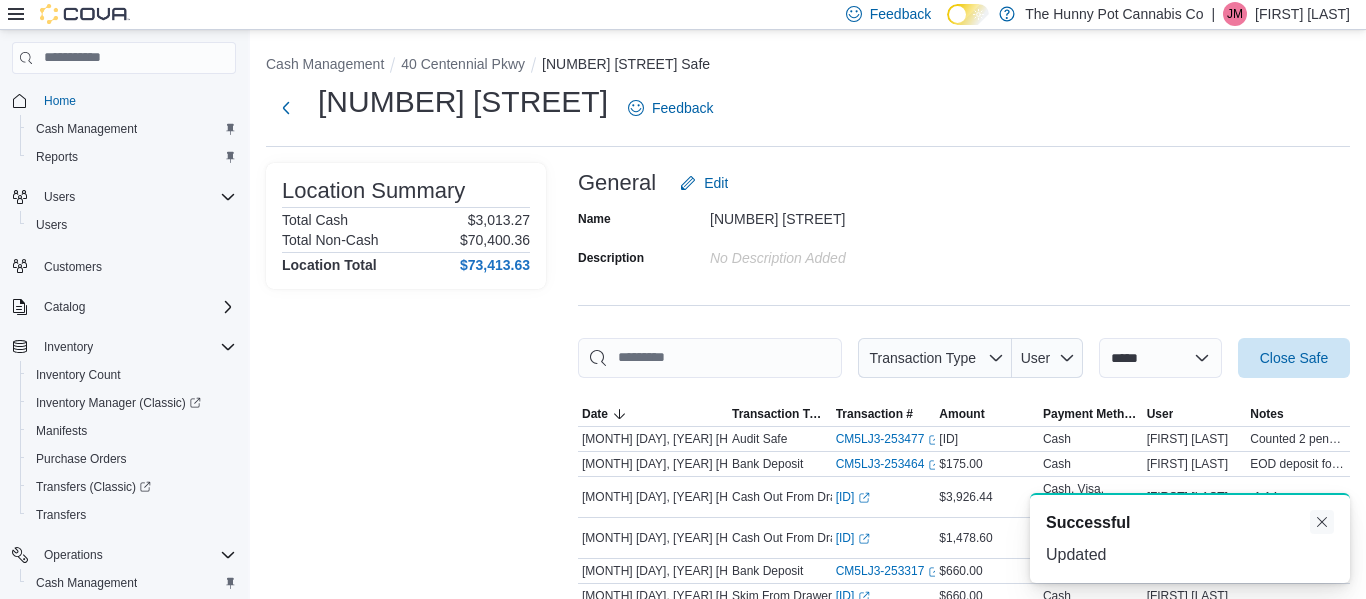 click at bounding box center [1322, 522] 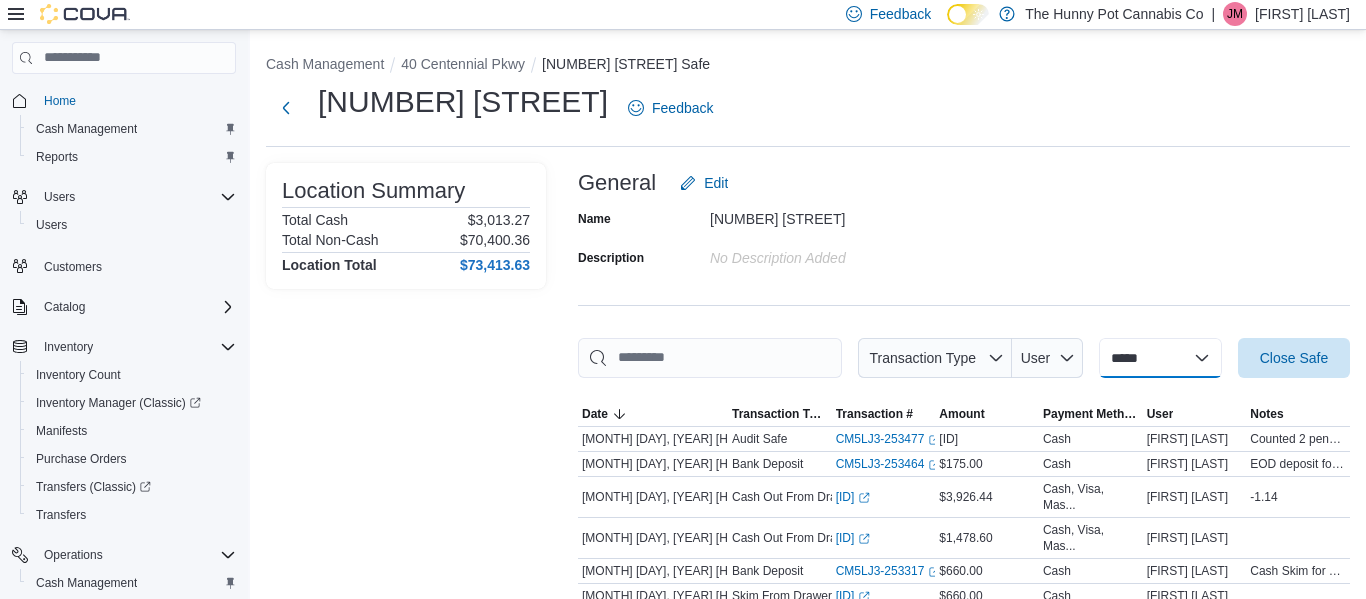 click on "**********" at bounding box center [1160, 358] 